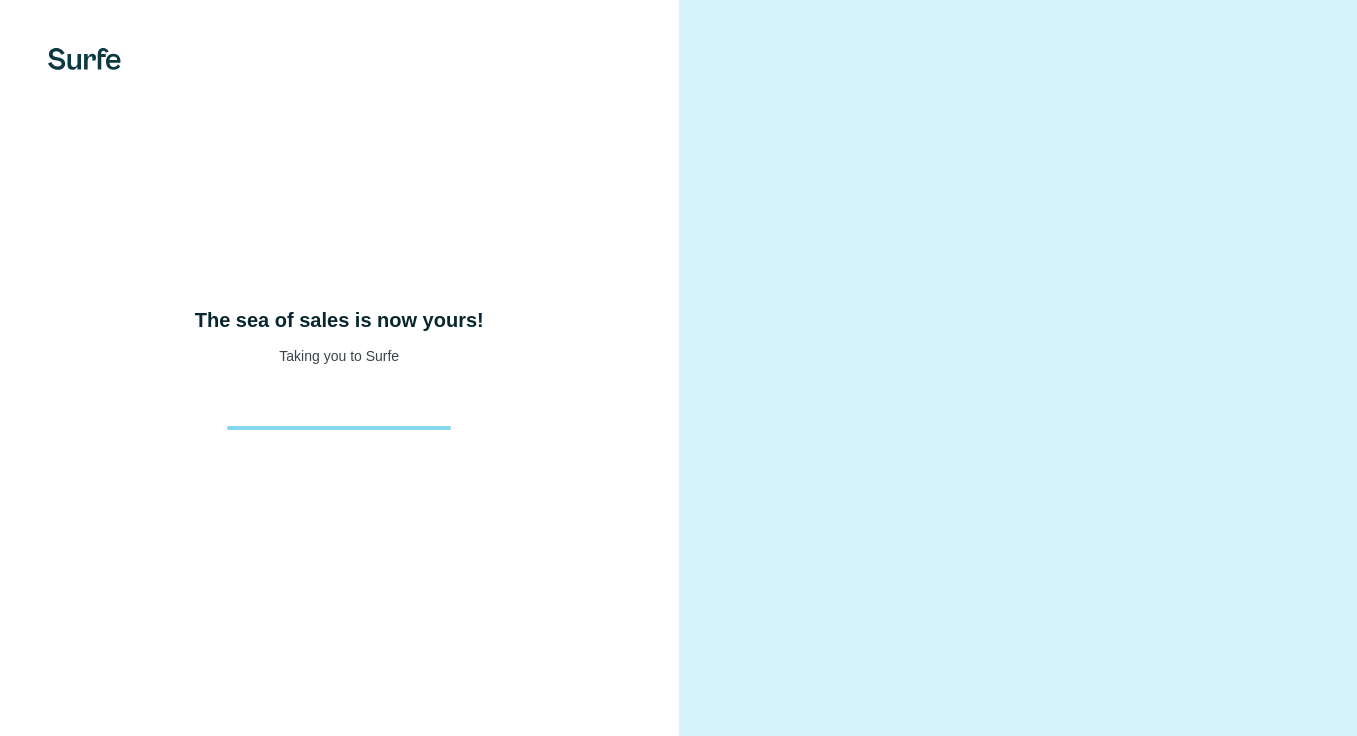 scroll, scrollTop: 0, scrollLeft: 0, axis: both 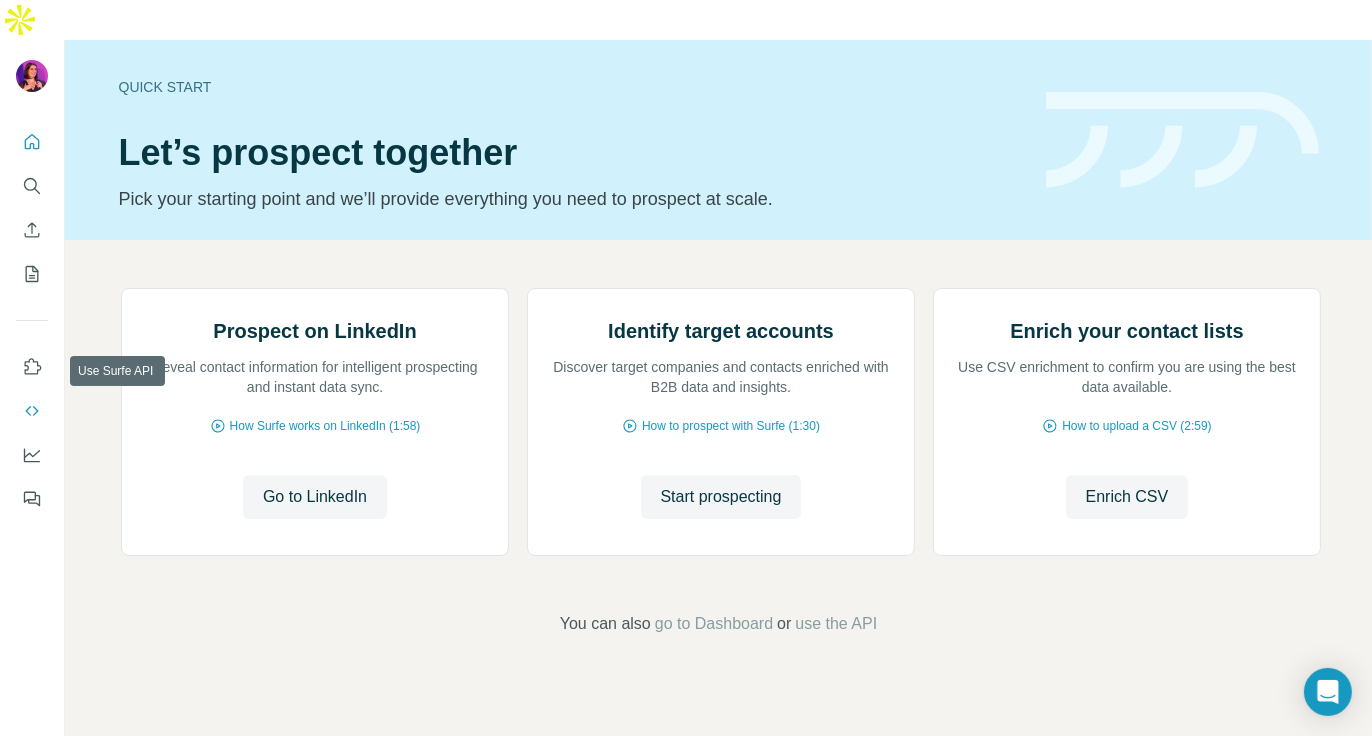click 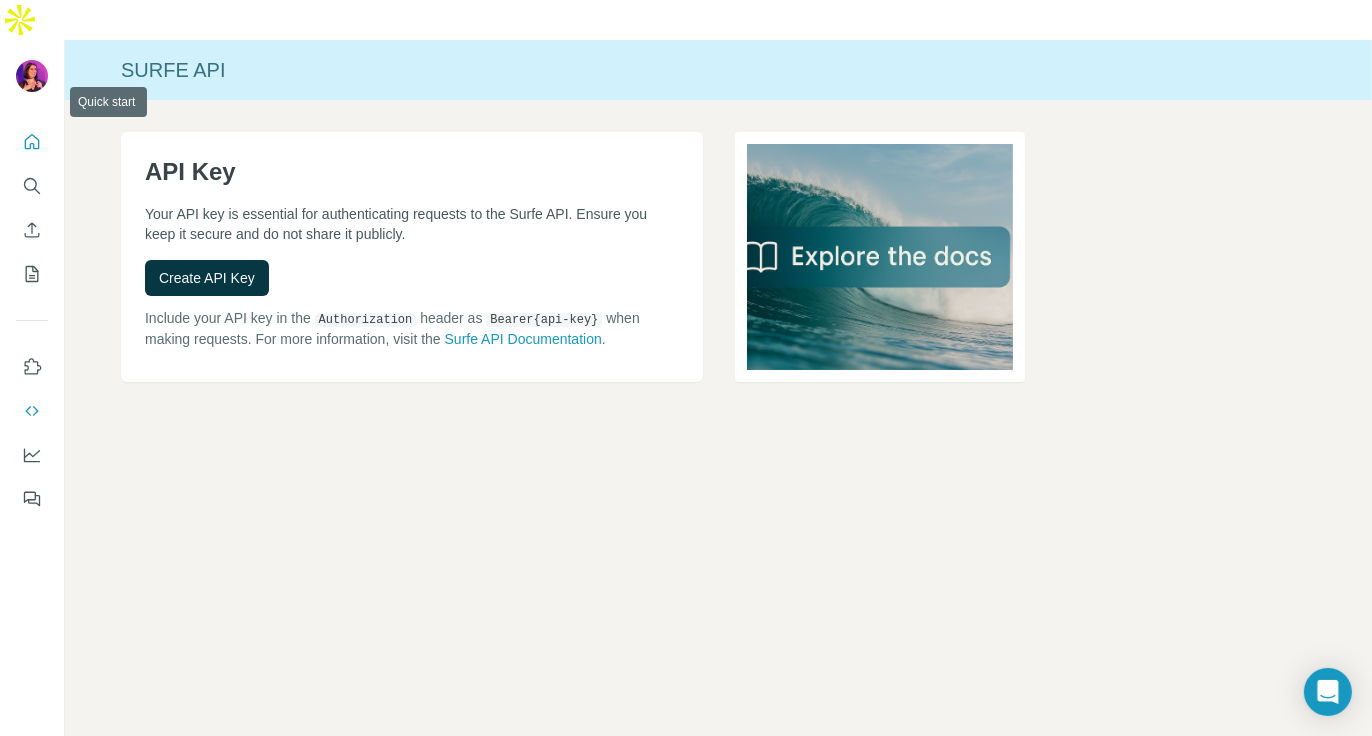 click 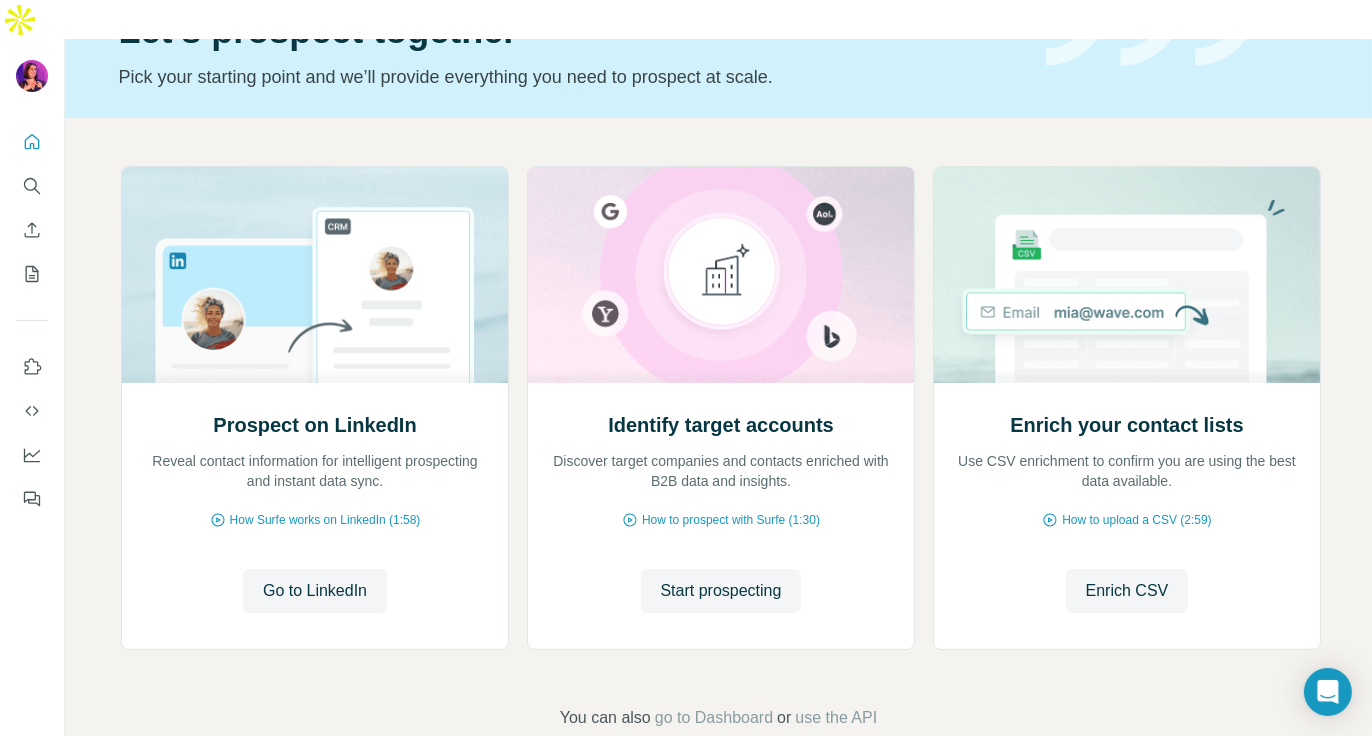scroll, scrollTop: 122, scrollLeft: 0, axis: vertical 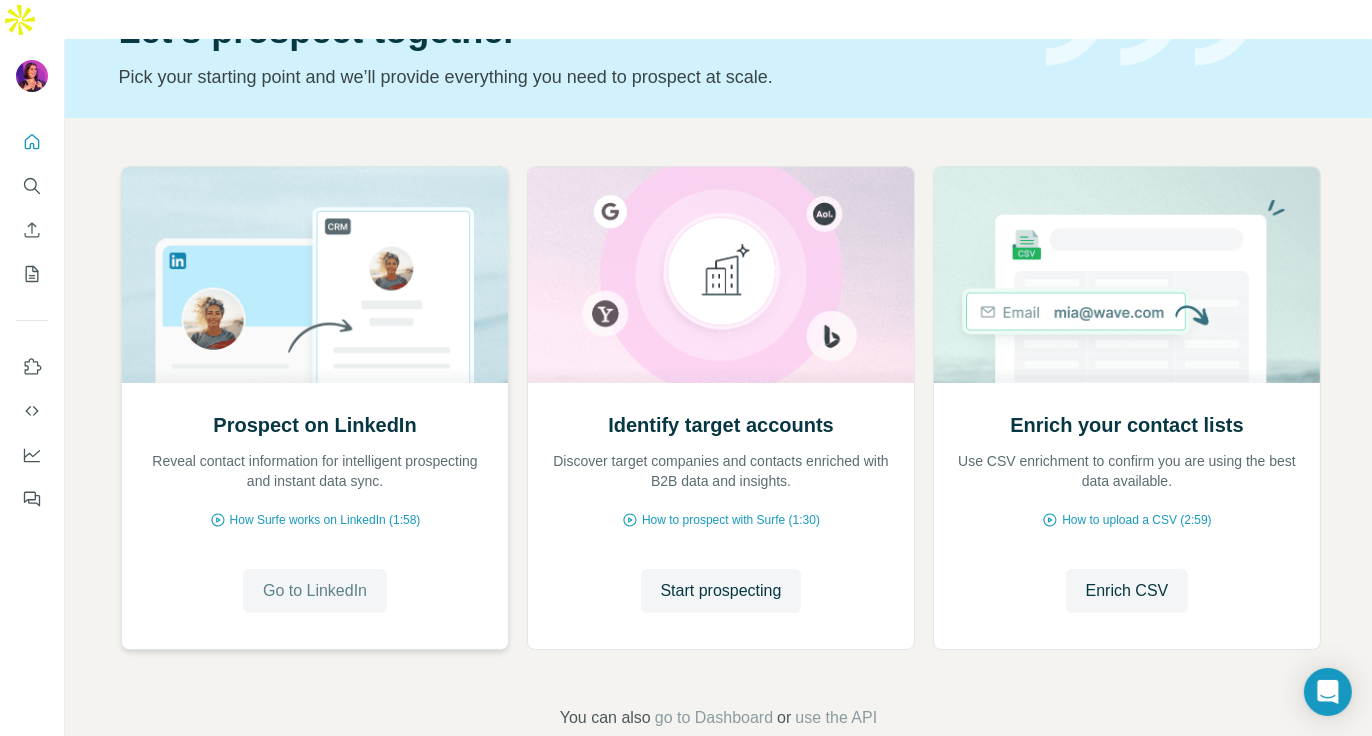 click on "Go to LinkedIn" at bounding box center (315, 591) 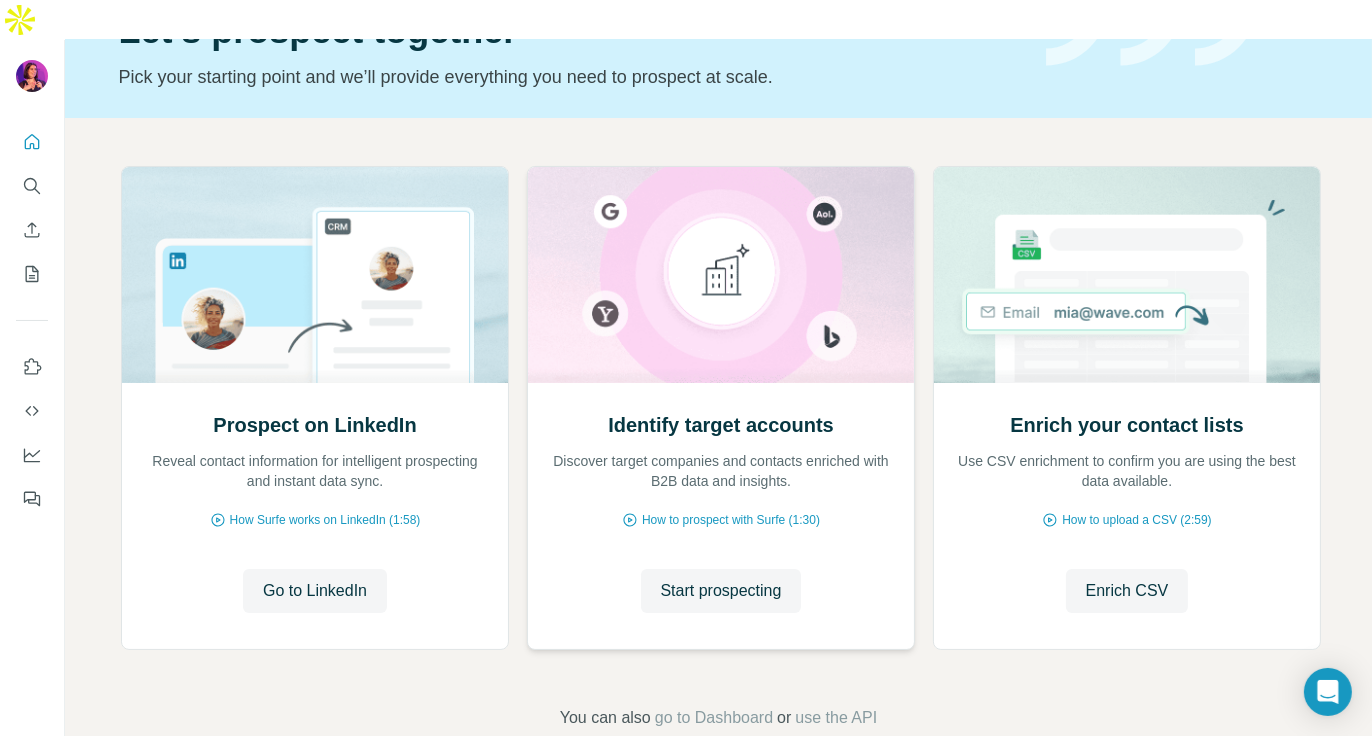 scroll, scrollTop: 0, scrollLeft: 0, axis: both 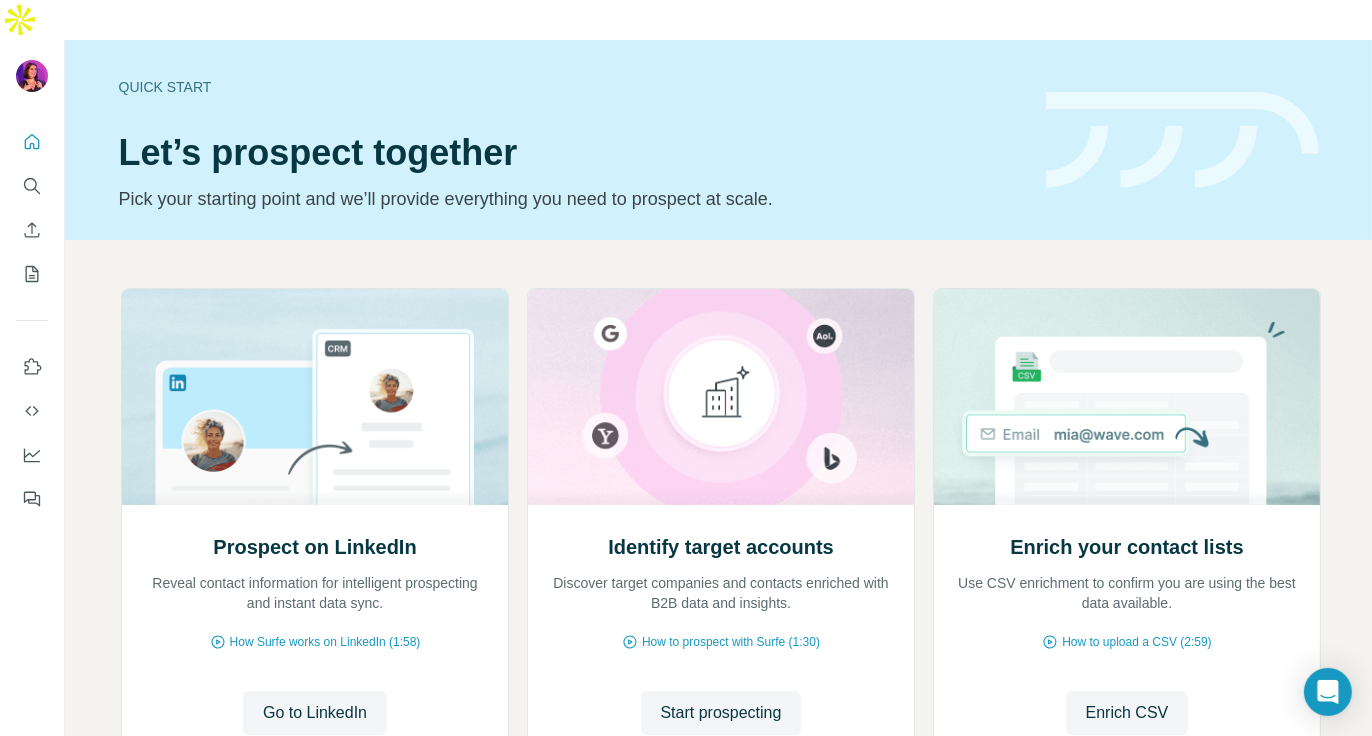 click at bounding box center [32, 76] 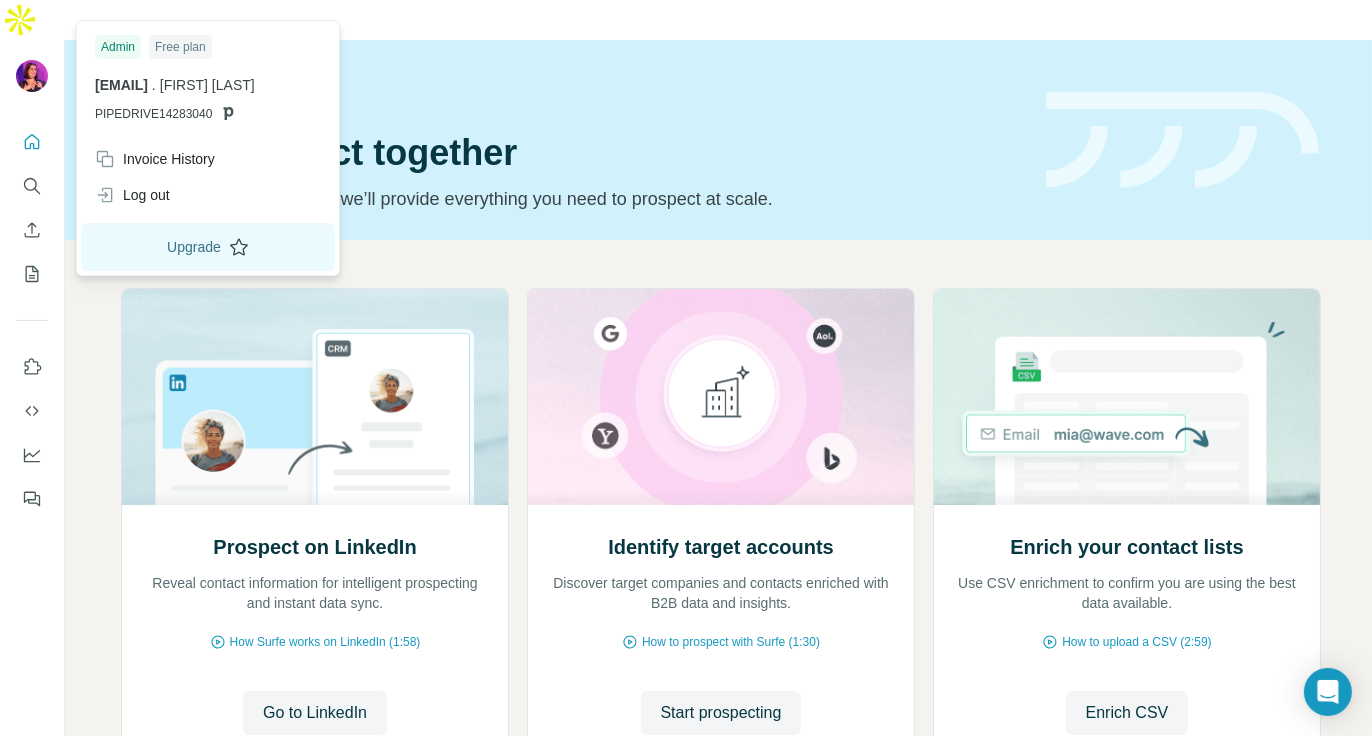 click on "Upgrade" at bounding box center [208, 247] 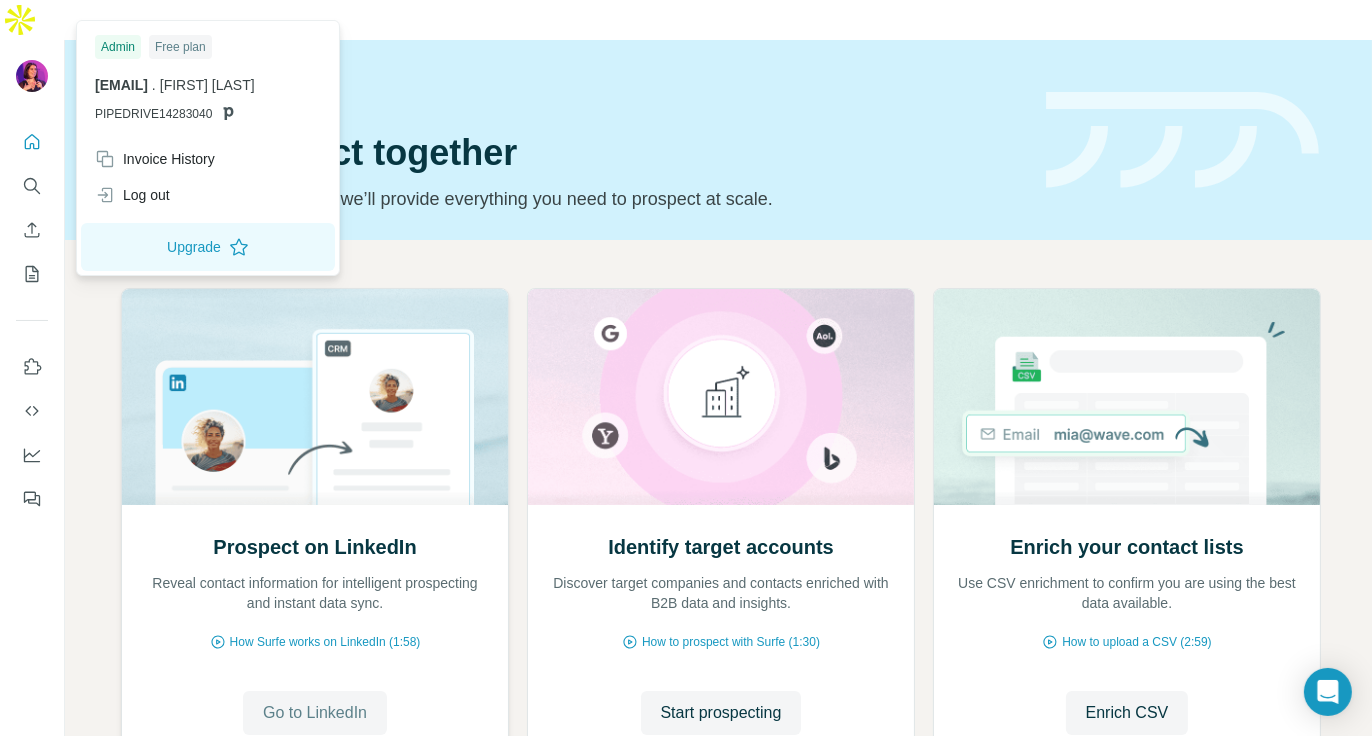 click on "Go to LinkedIn" at bounding box center (315, 713) 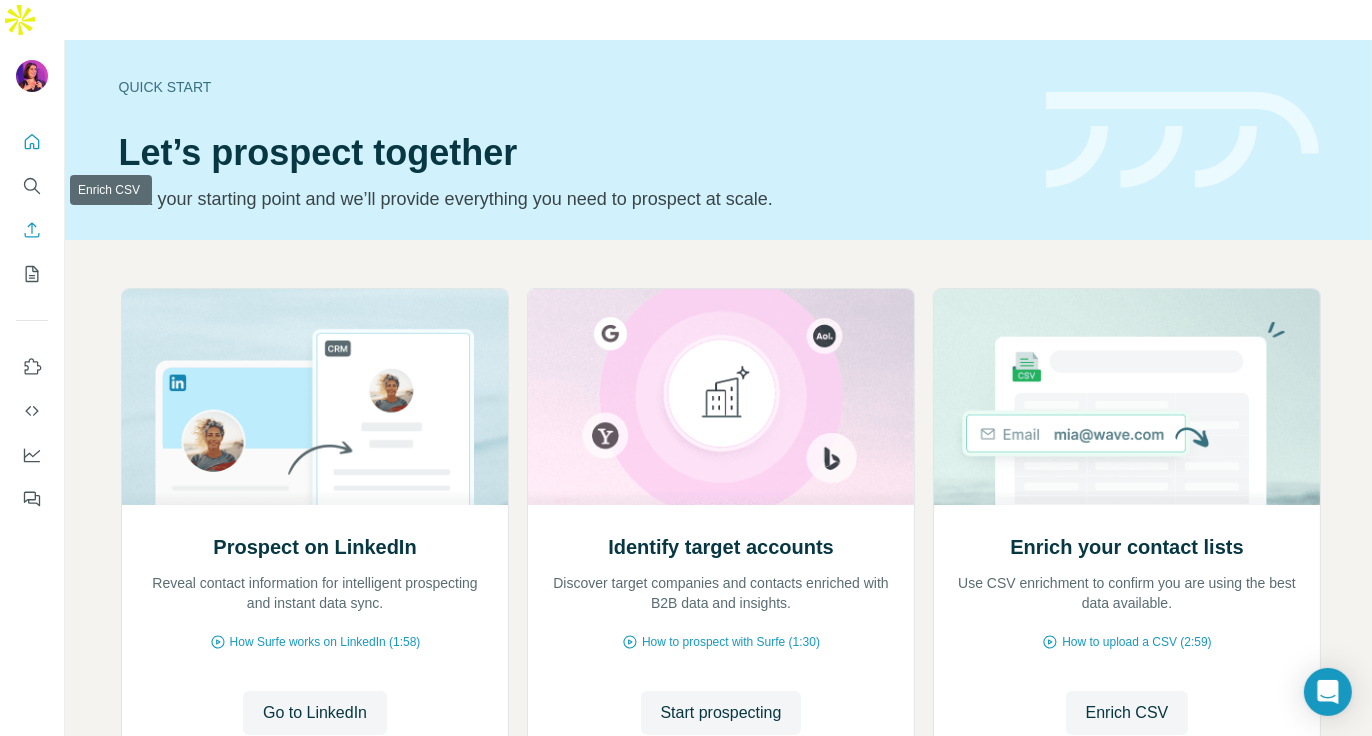 click 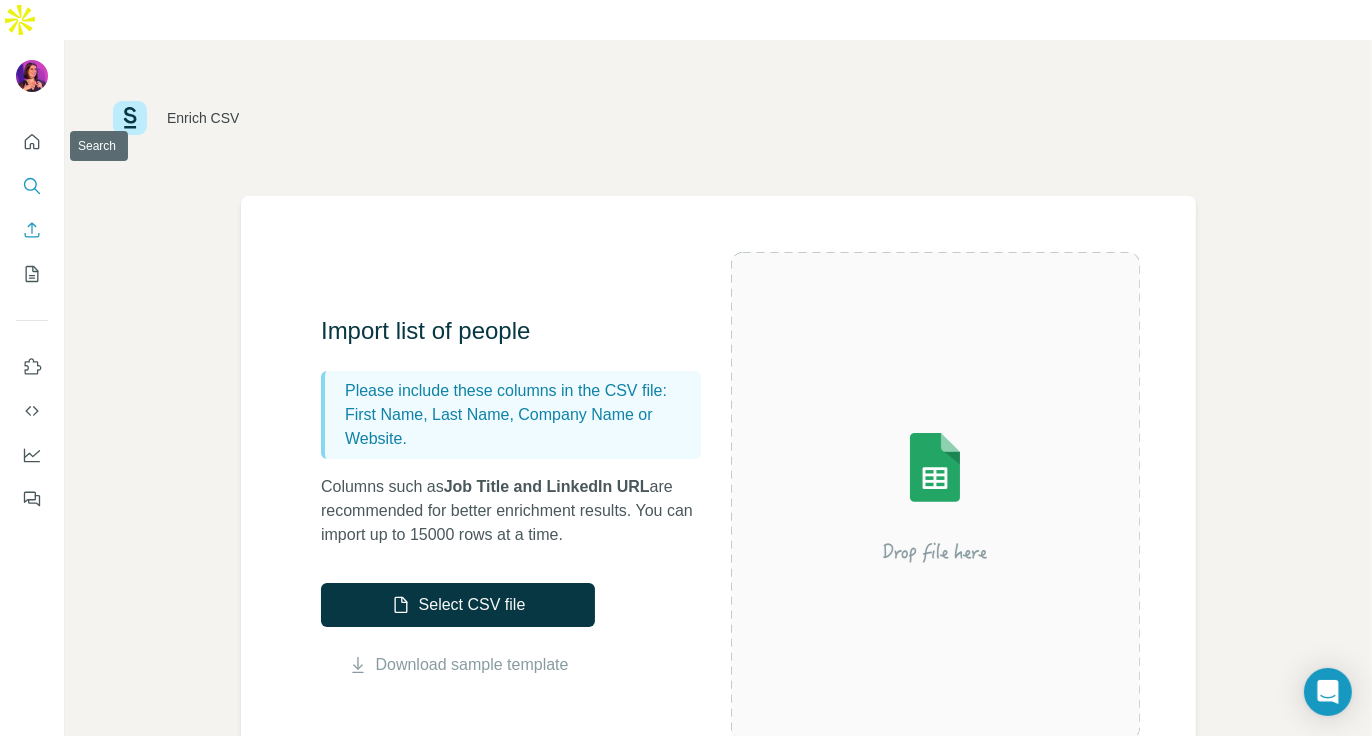 click 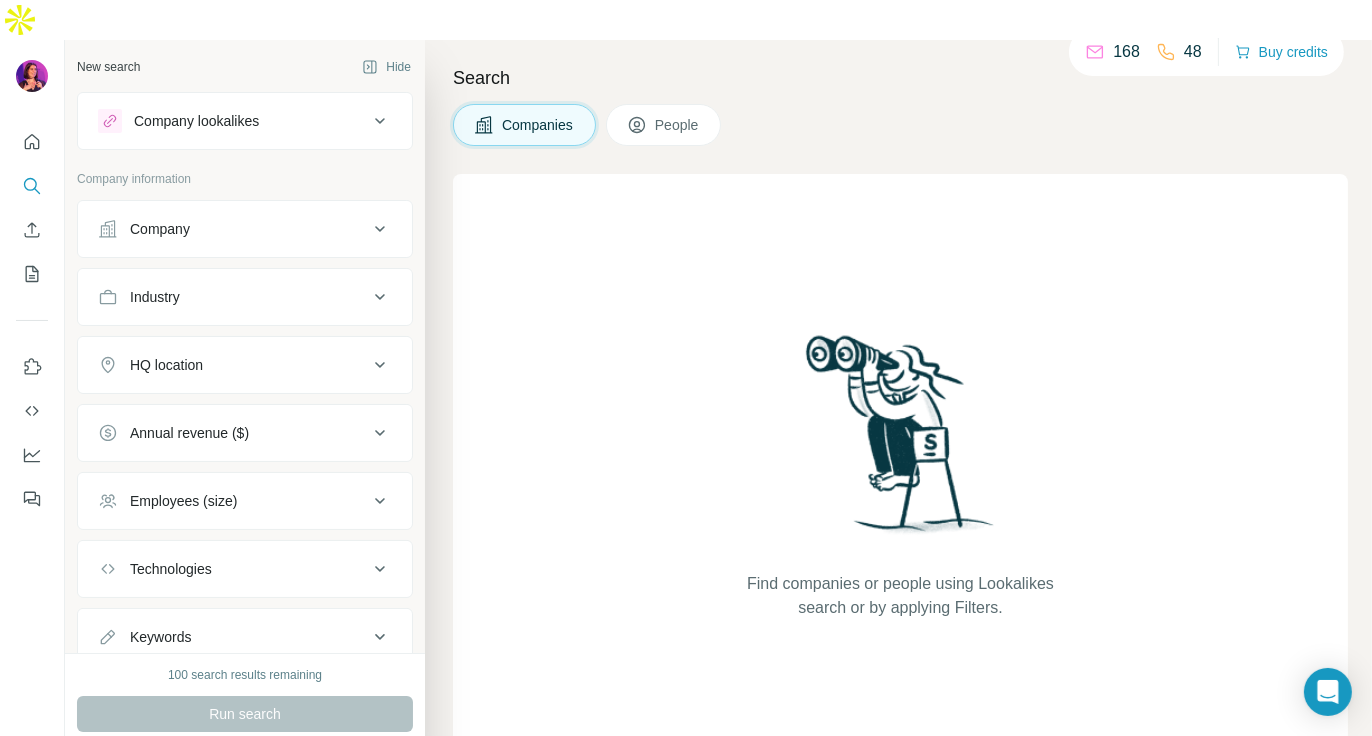 click on "Company" at bounding box center [233, 229] 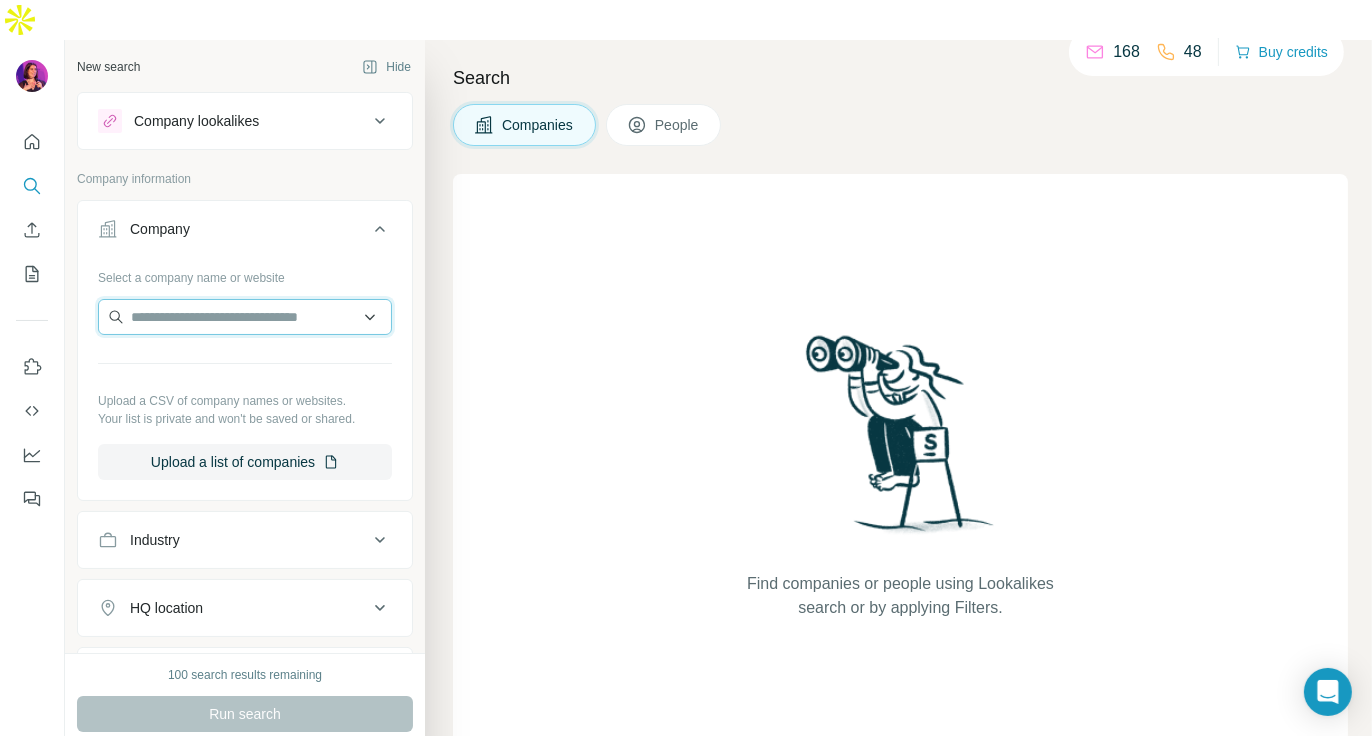 click at bounding box center (245, 317) 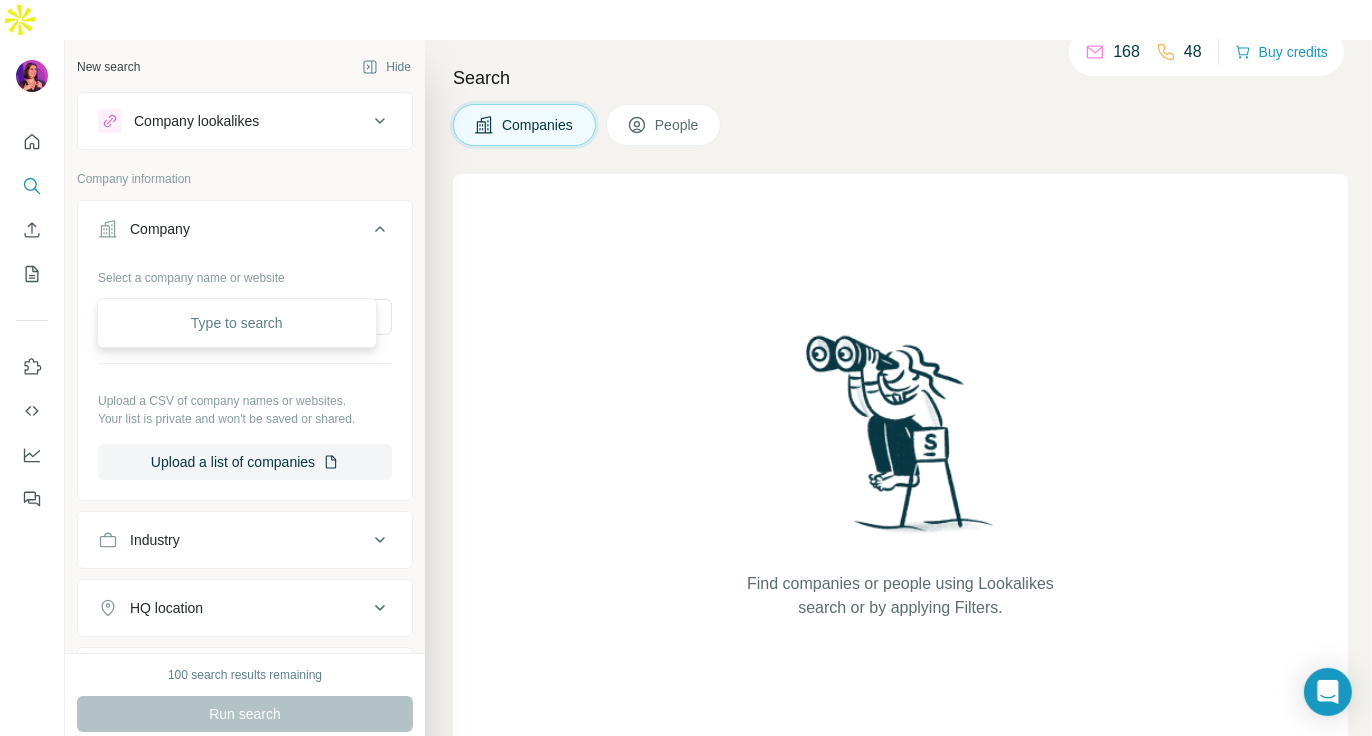 click on "Company information" at bounding box center (245, 179) 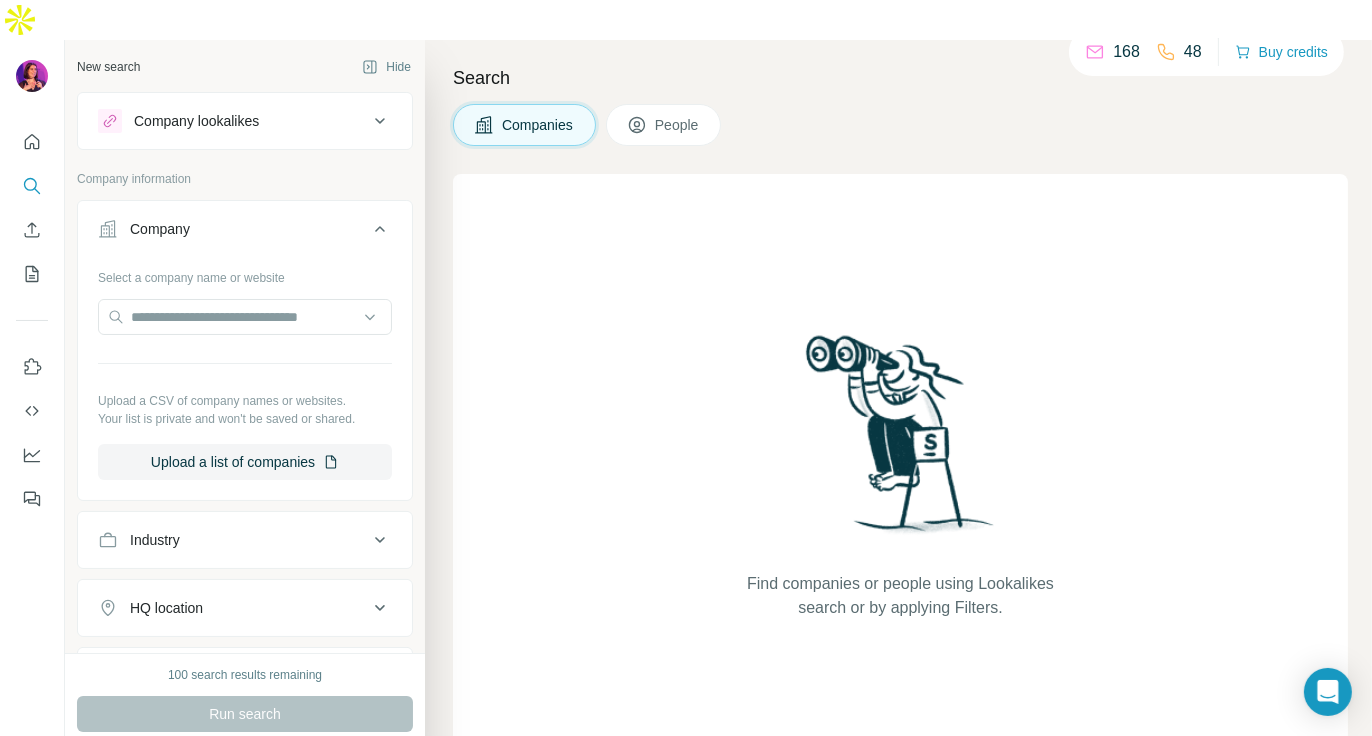 click on "Company lookalikes" at bounding box center [196, 121] 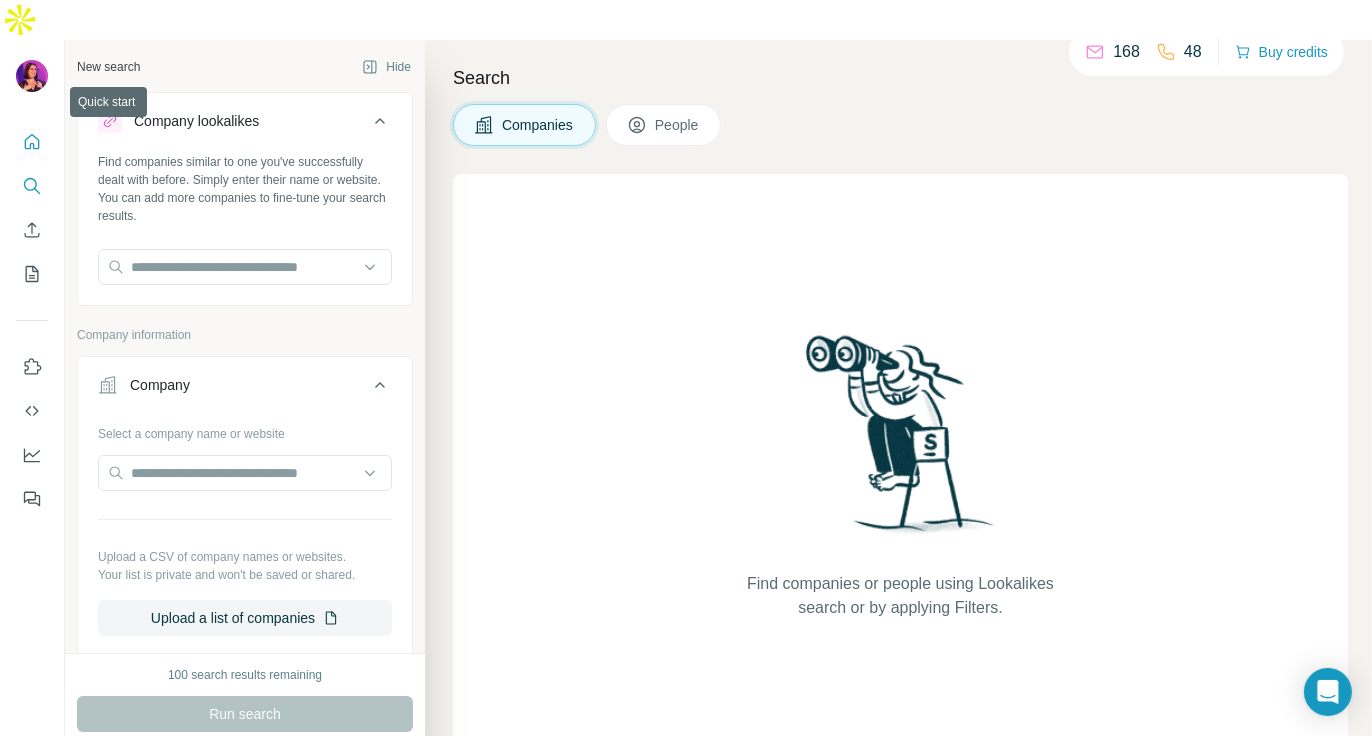 click at bounding box center (32, 142) 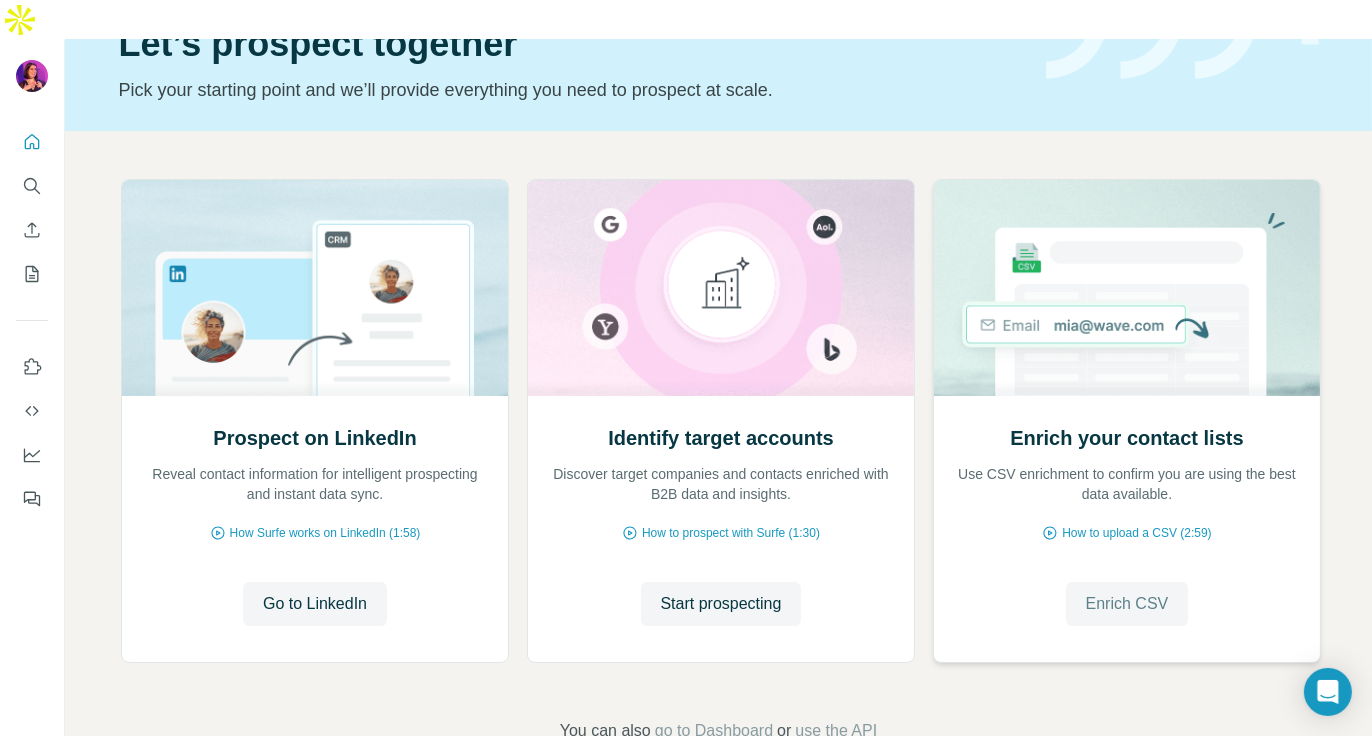 scroll, scrollTop: 110, scrollLeft: 0, axis: vertical 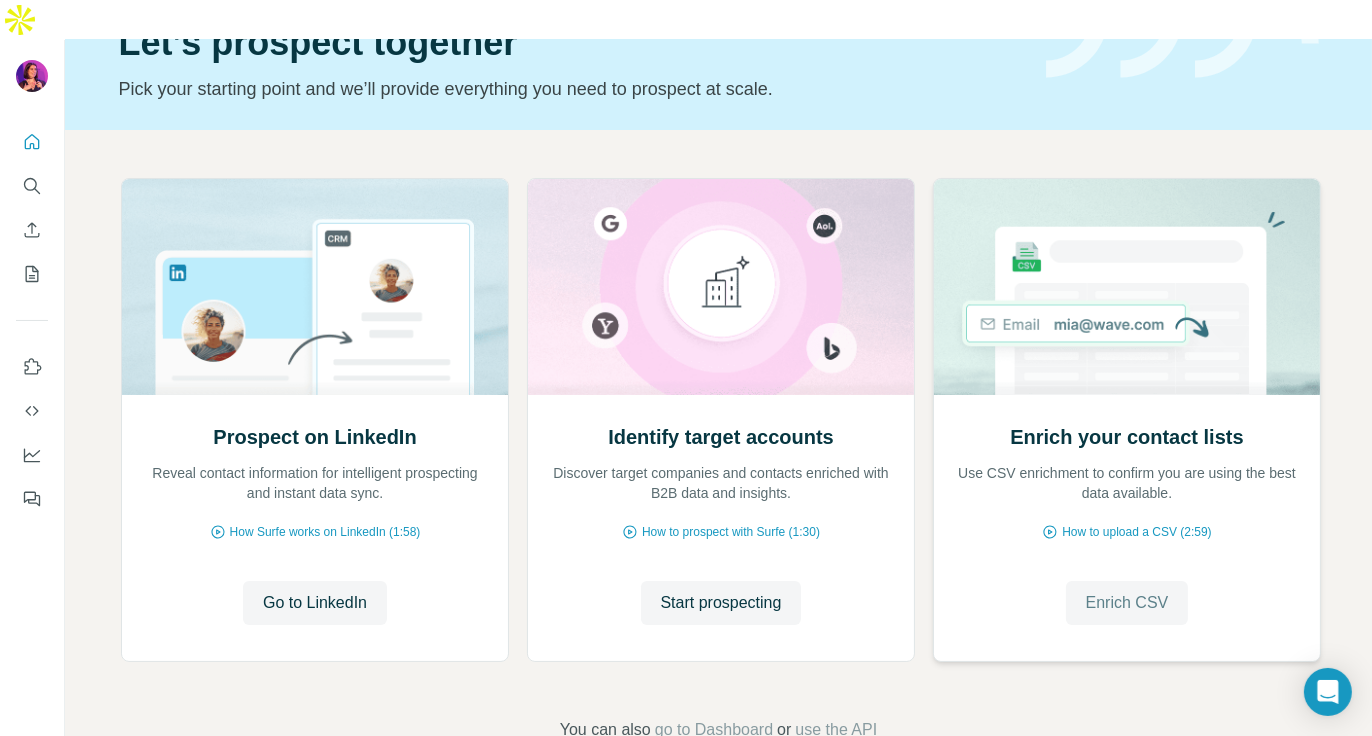 click on "Enrich CSV" at bounding box center [1127, 603] 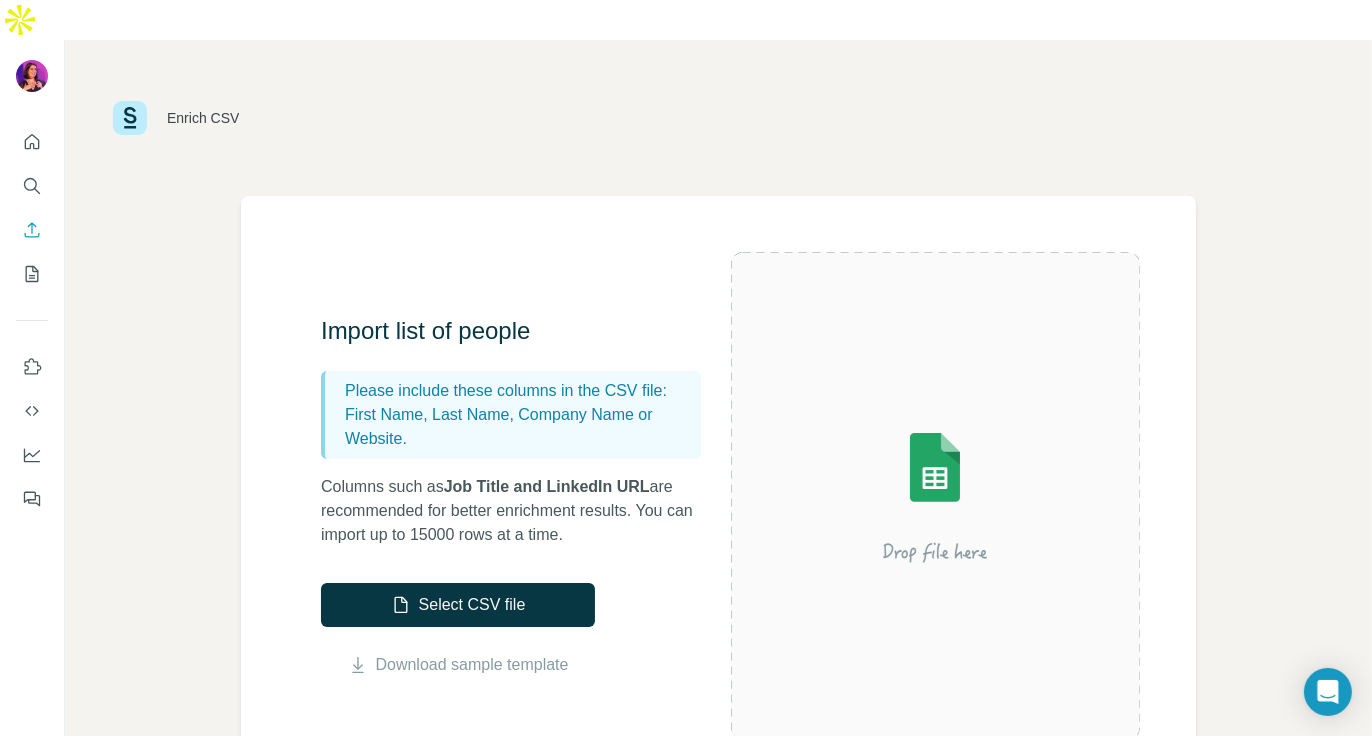 click on "Enrich CSV" at bounding box center [718, 118] 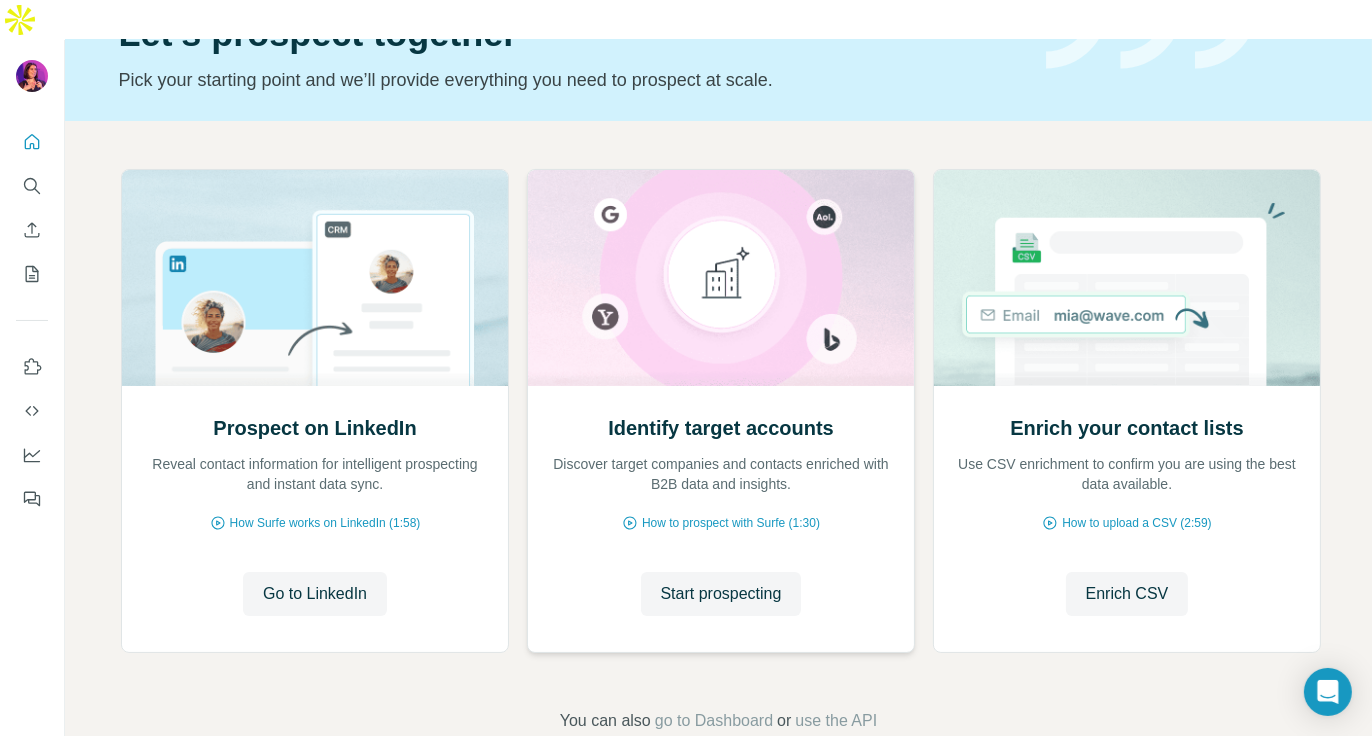 scroll, scrollTop: 122, scrollLeft: 0, axis: vertical 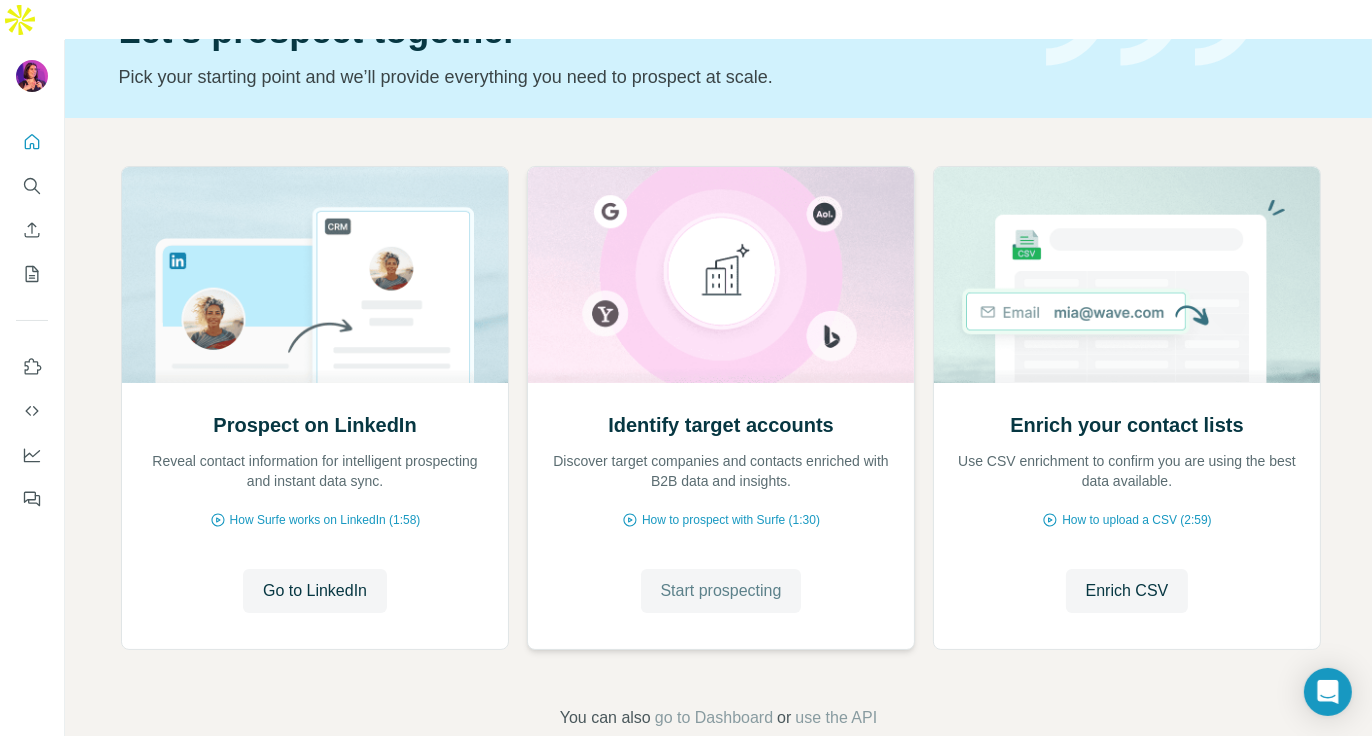 click on "Start prospecting" at bounding box center (721, 591) 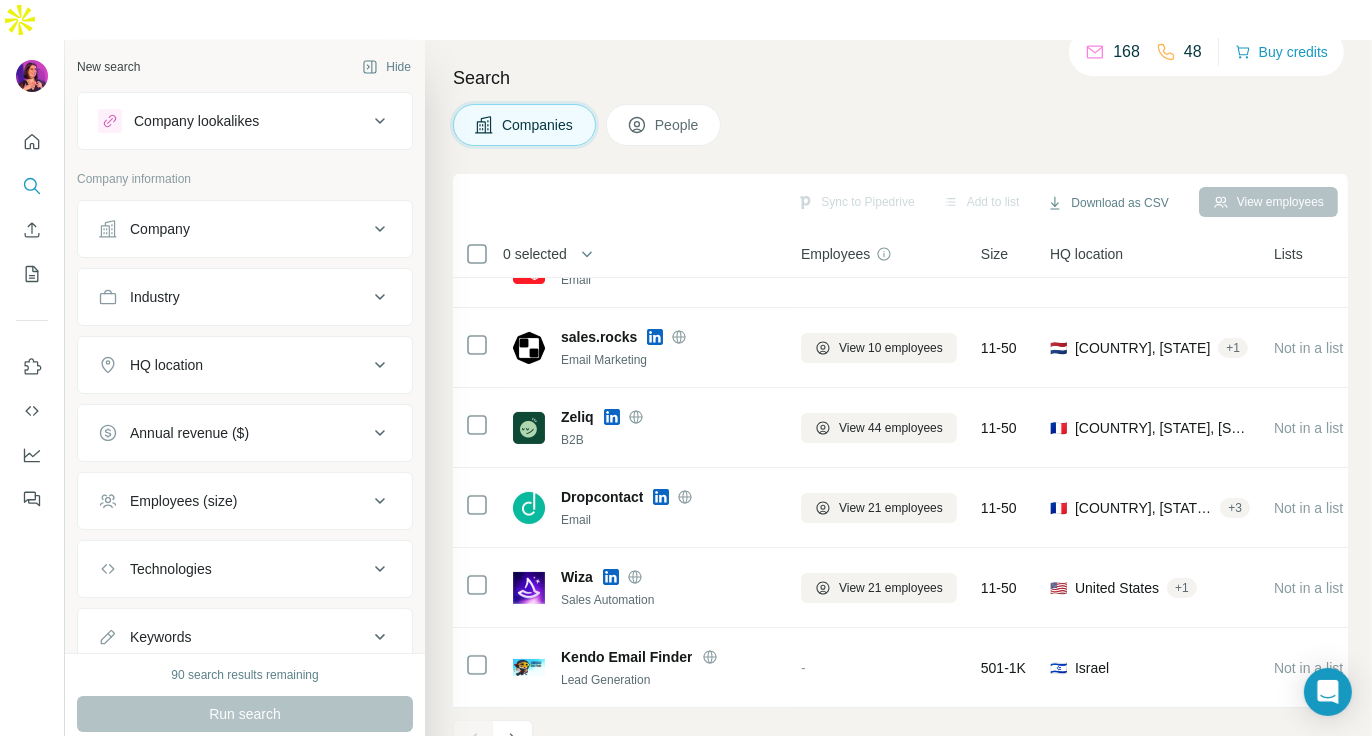 scroll, scrollTop: 0, scrollLeft: 0, axis: both 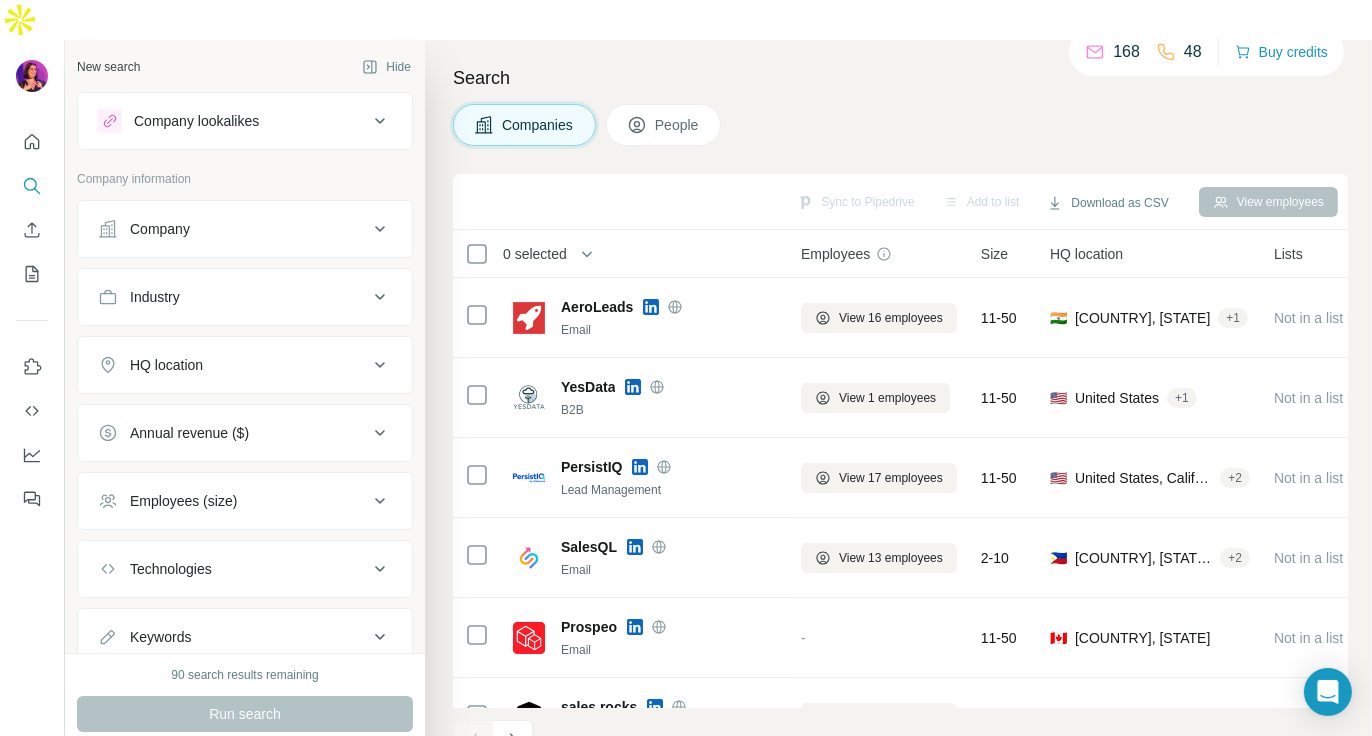 click on "People" at bounding box center [678, 125] 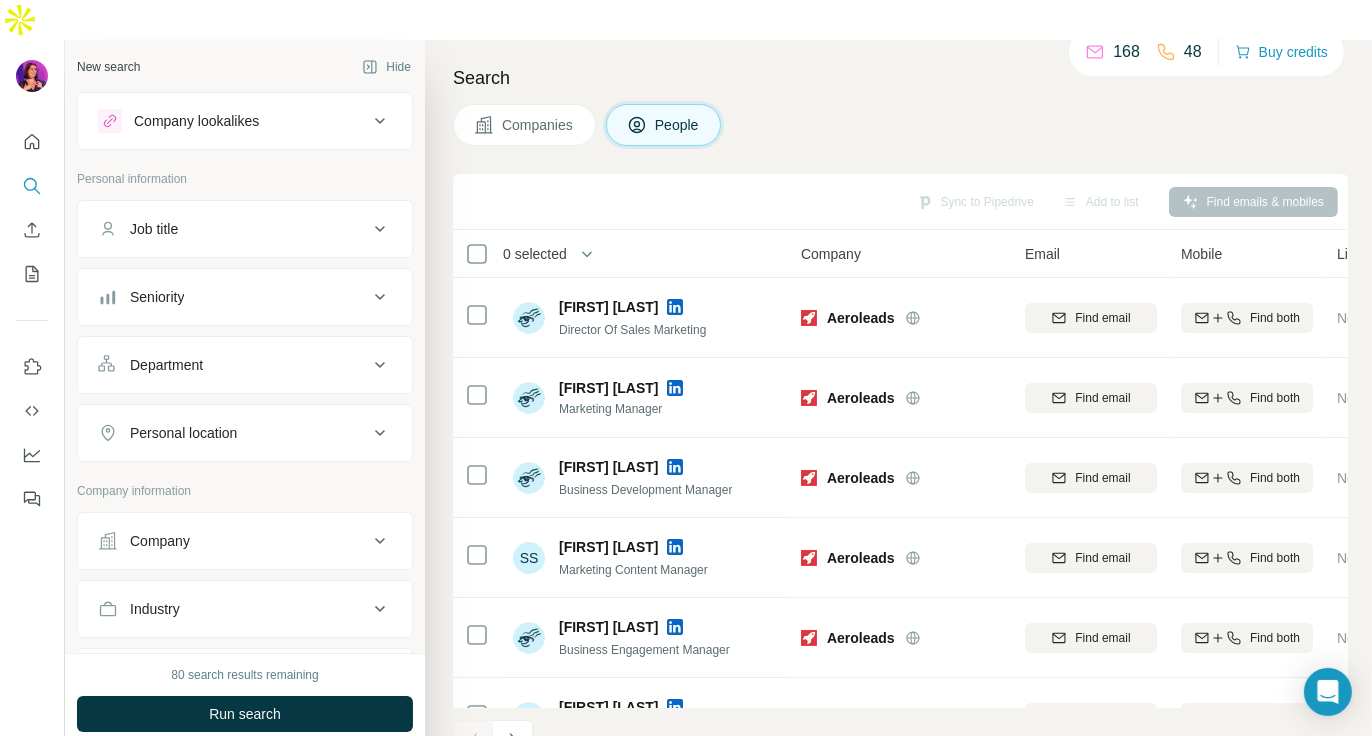 click on "Company" at bounding box center [245, 541] 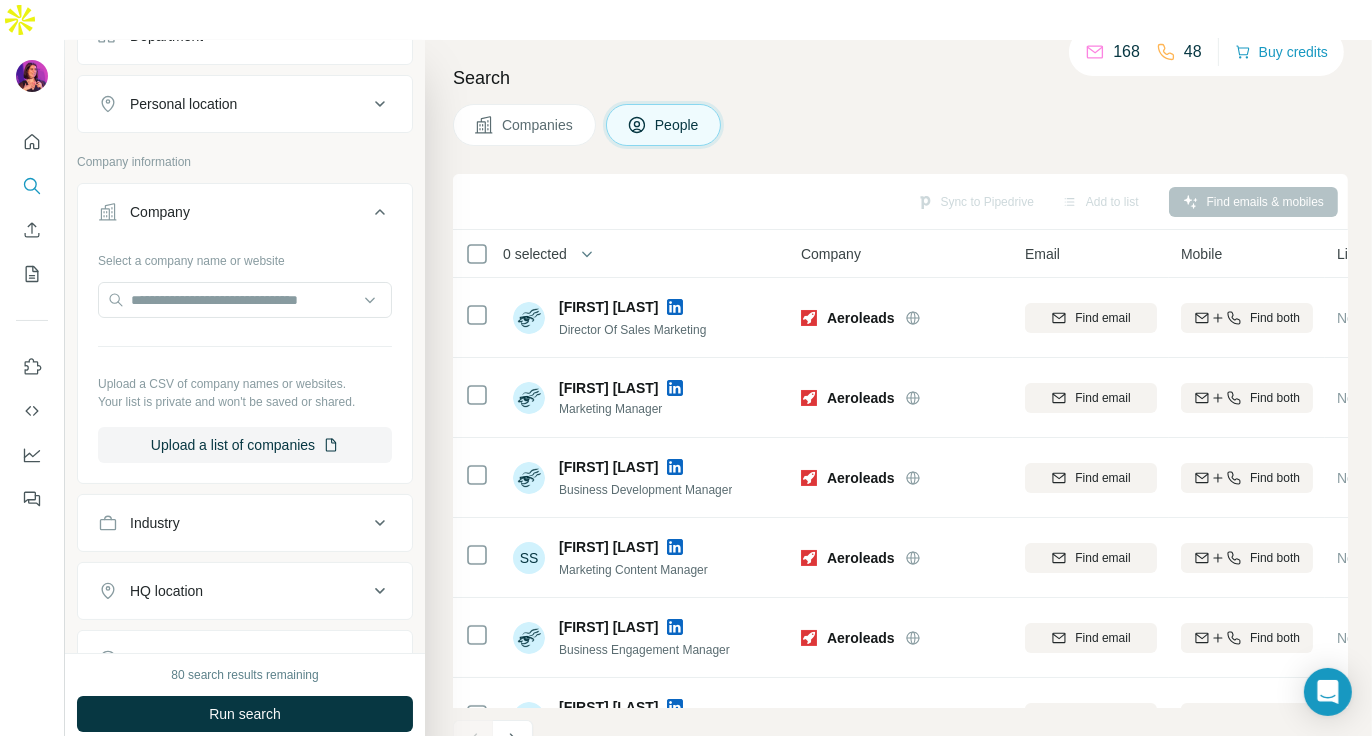 scroll, scrollTop: 342, scrollLeft: 0, axis: vertical 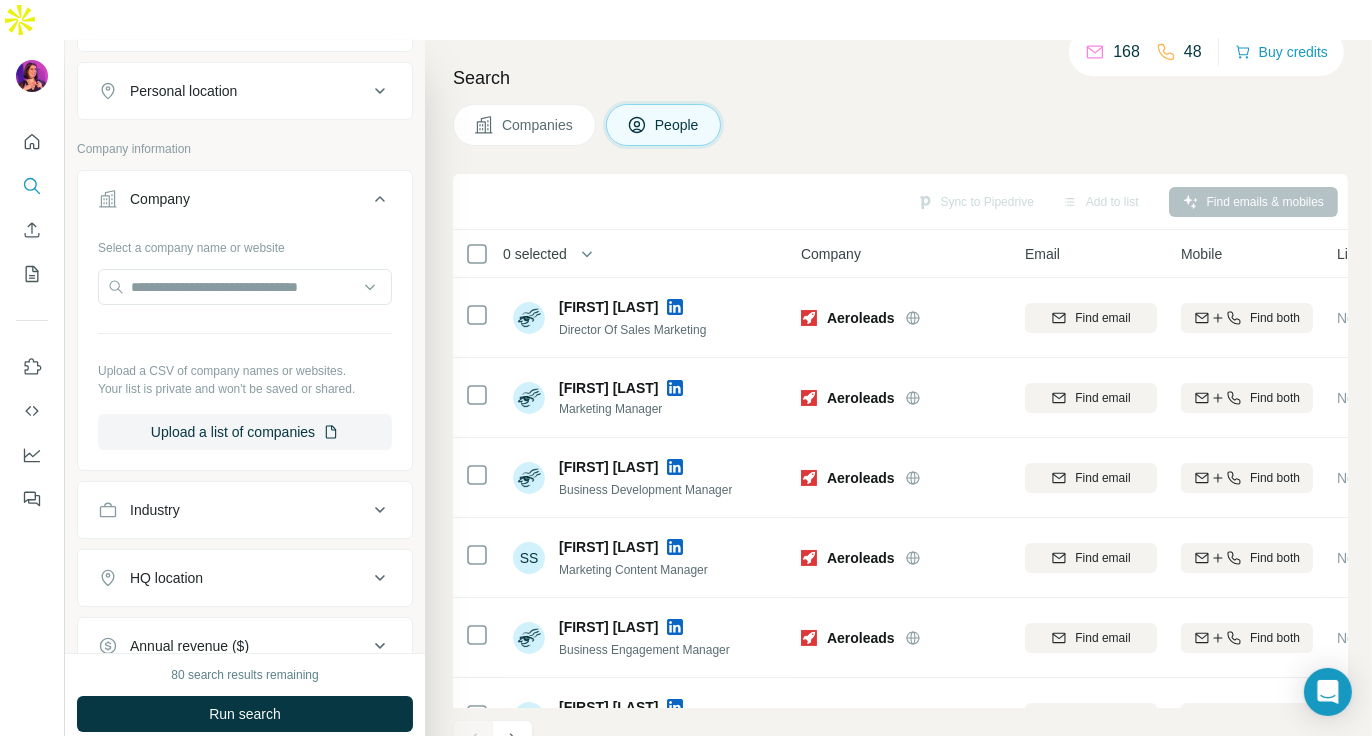 click on "HQ location" at bounding box center (166, 578) 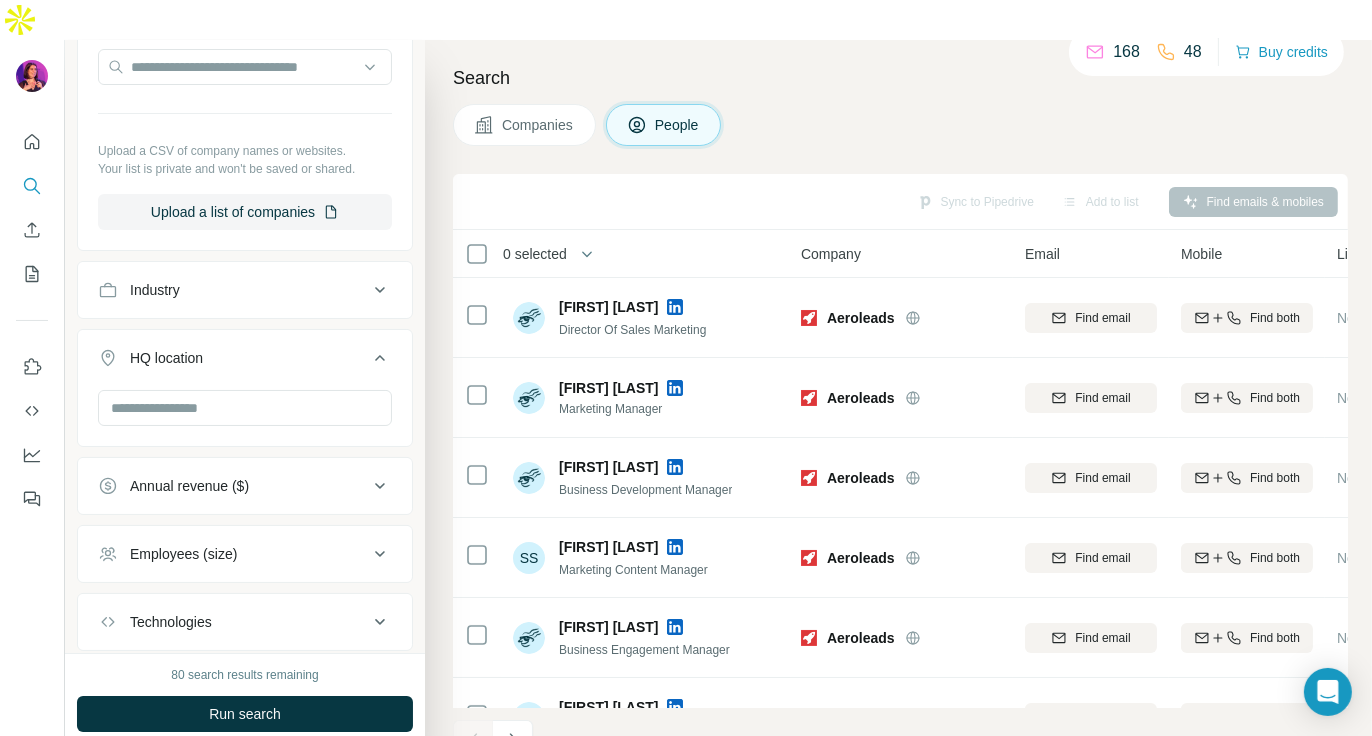 scroll, scrollTop: 575, scrollLeft: 0, axis: vertical 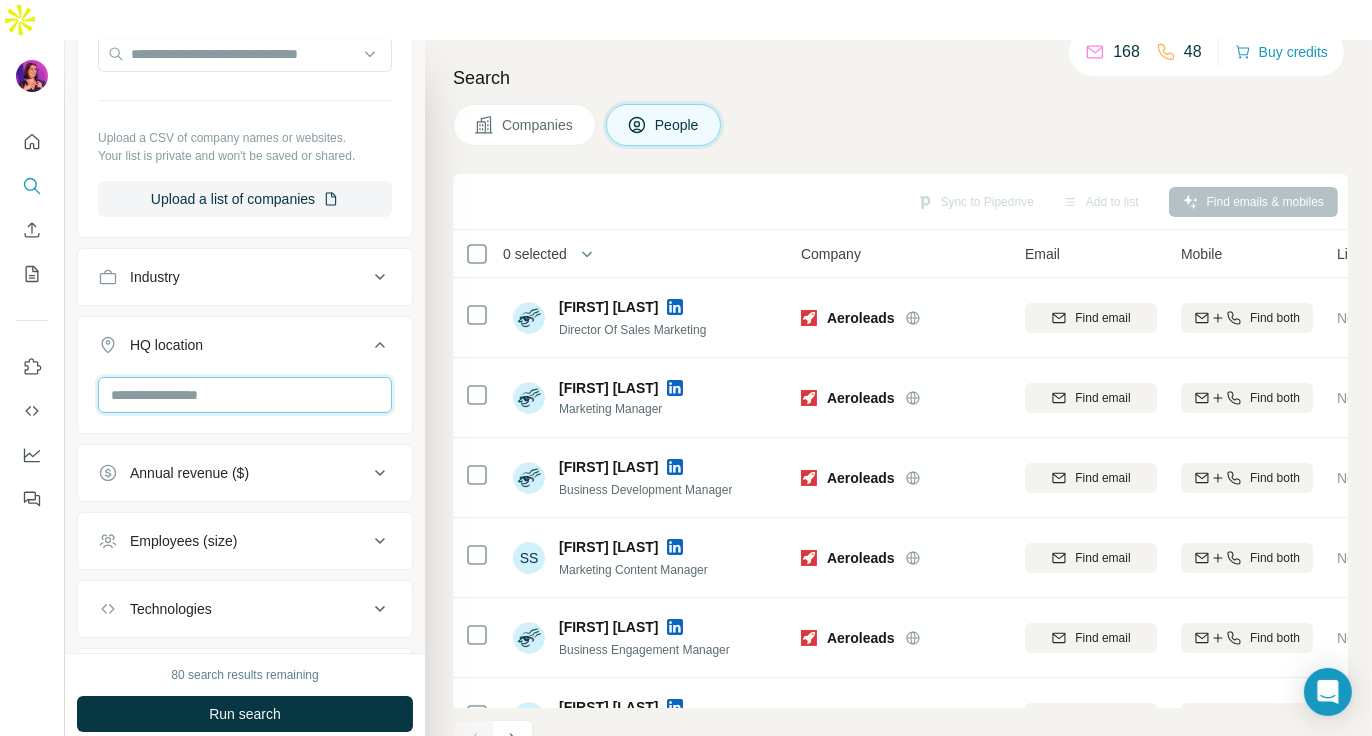click at bounding box center (245, 395) 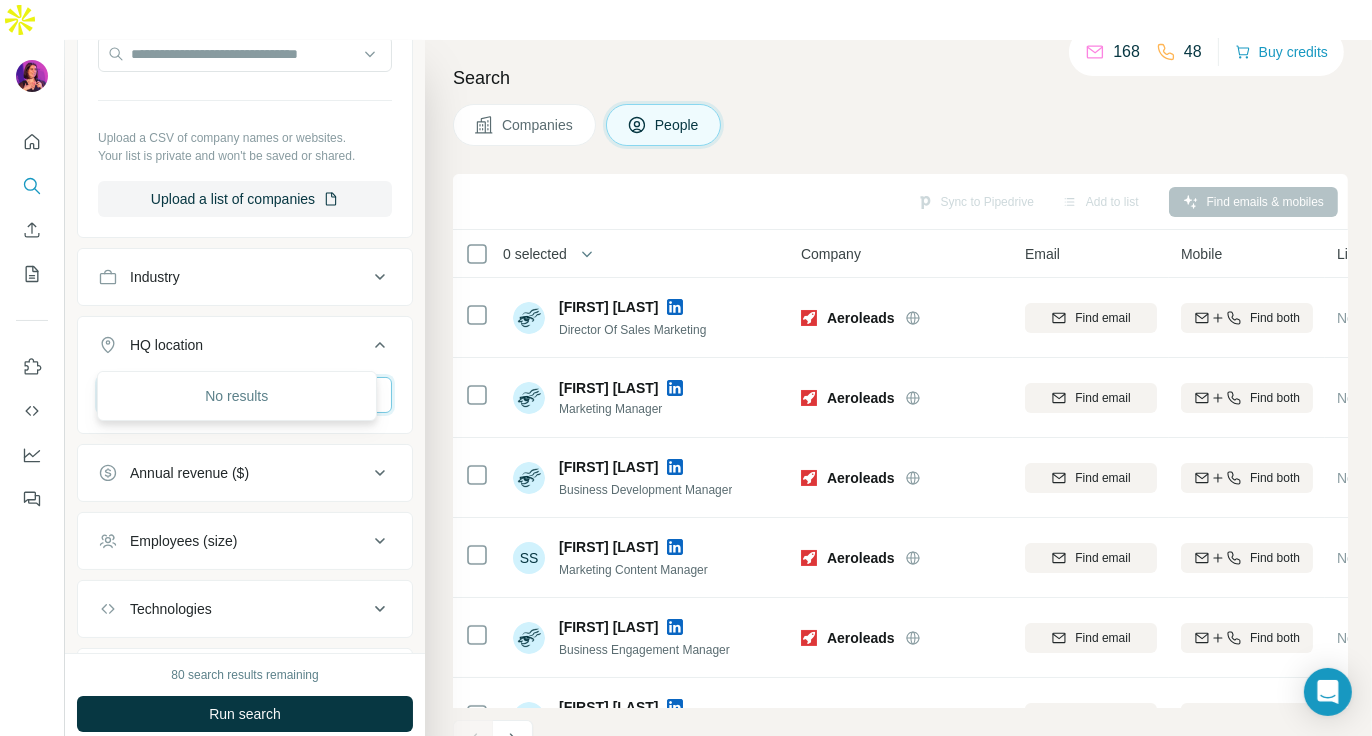 type on "******" 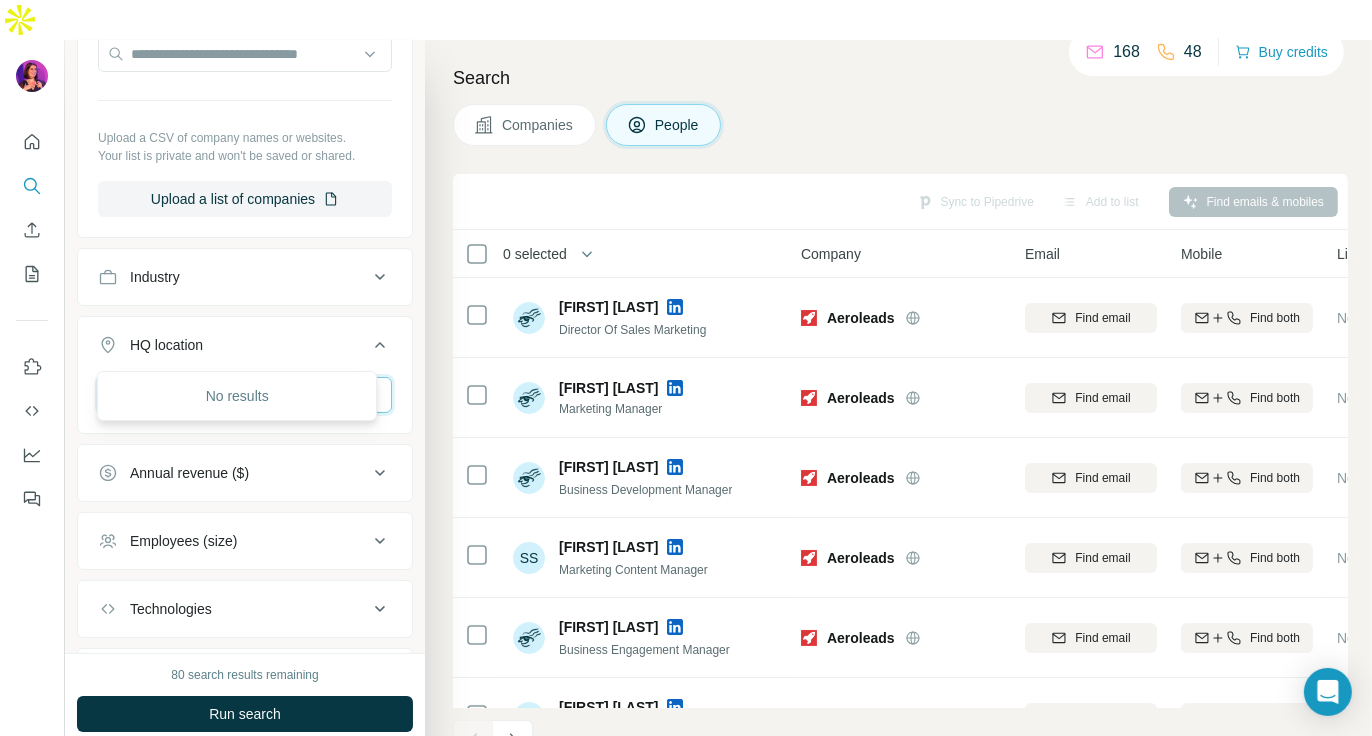 click on "******" at bounding box center (245, 395) 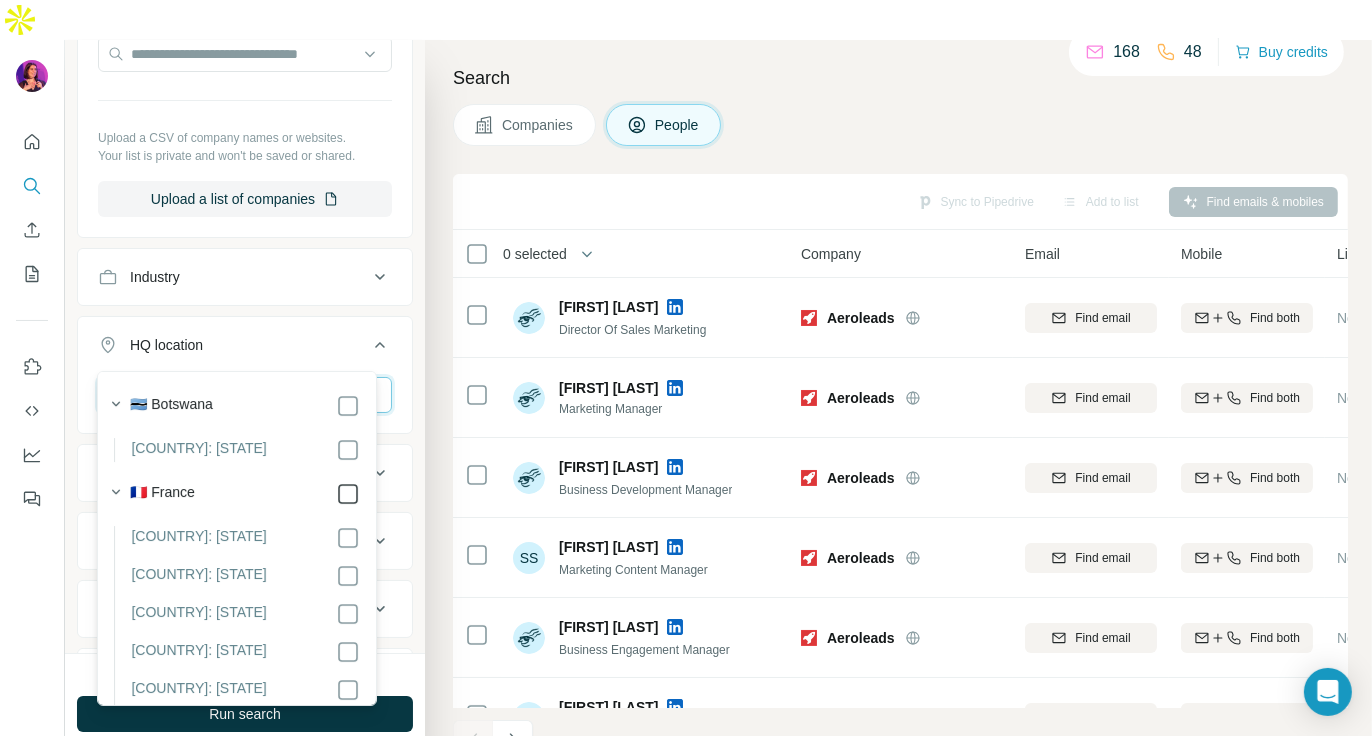 type on "*****" 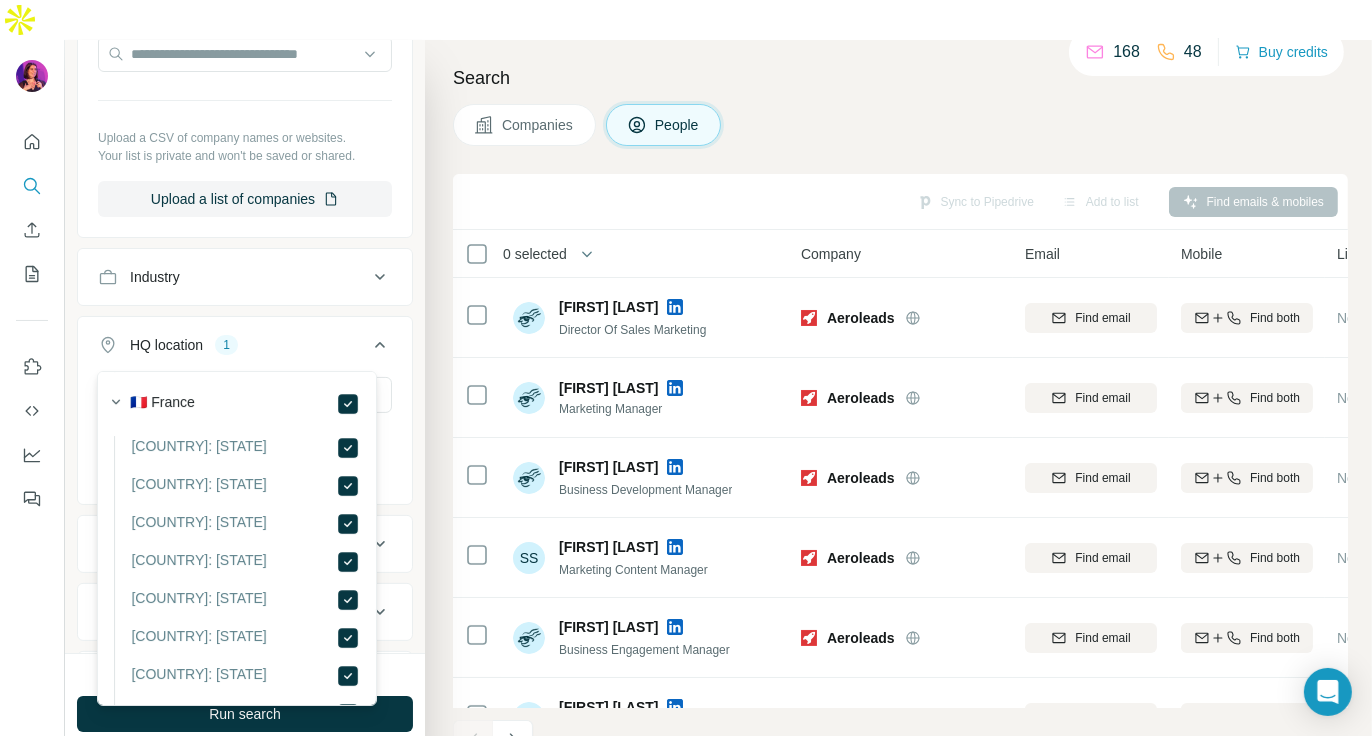scroll, scrollTop: 92, scrollLeft: 0, axis: vertical 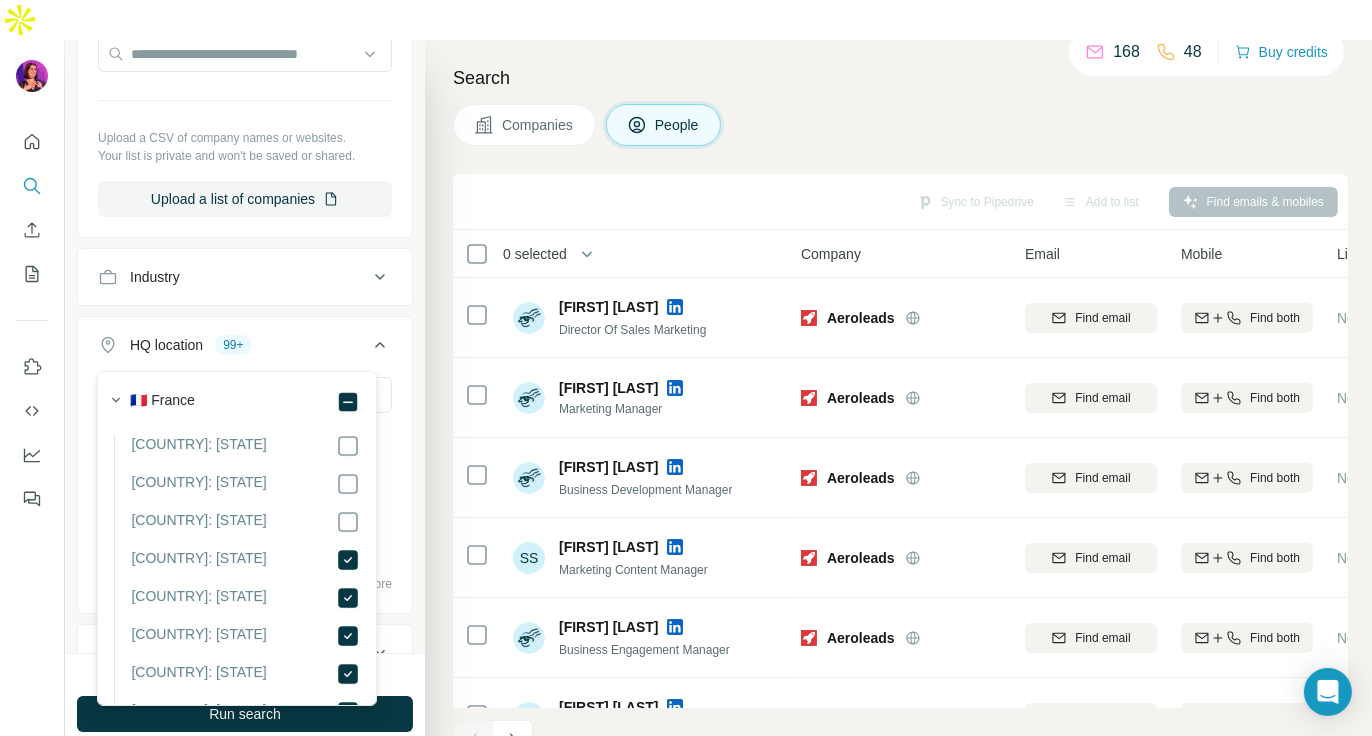click on "[COUNTRY]: [STATE]" at bounding box center (237, 529) 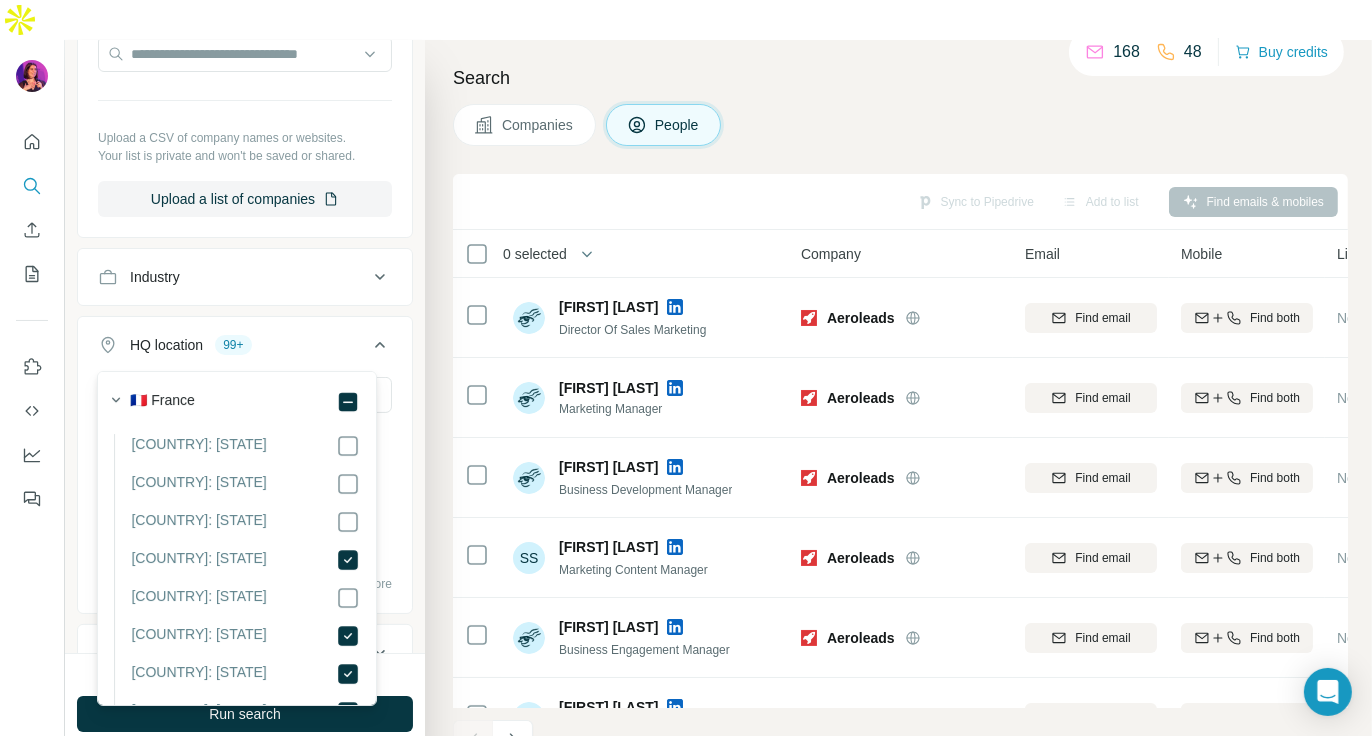click on "[COUNTRY]: [STATE]" at bounding box center [237, 567] 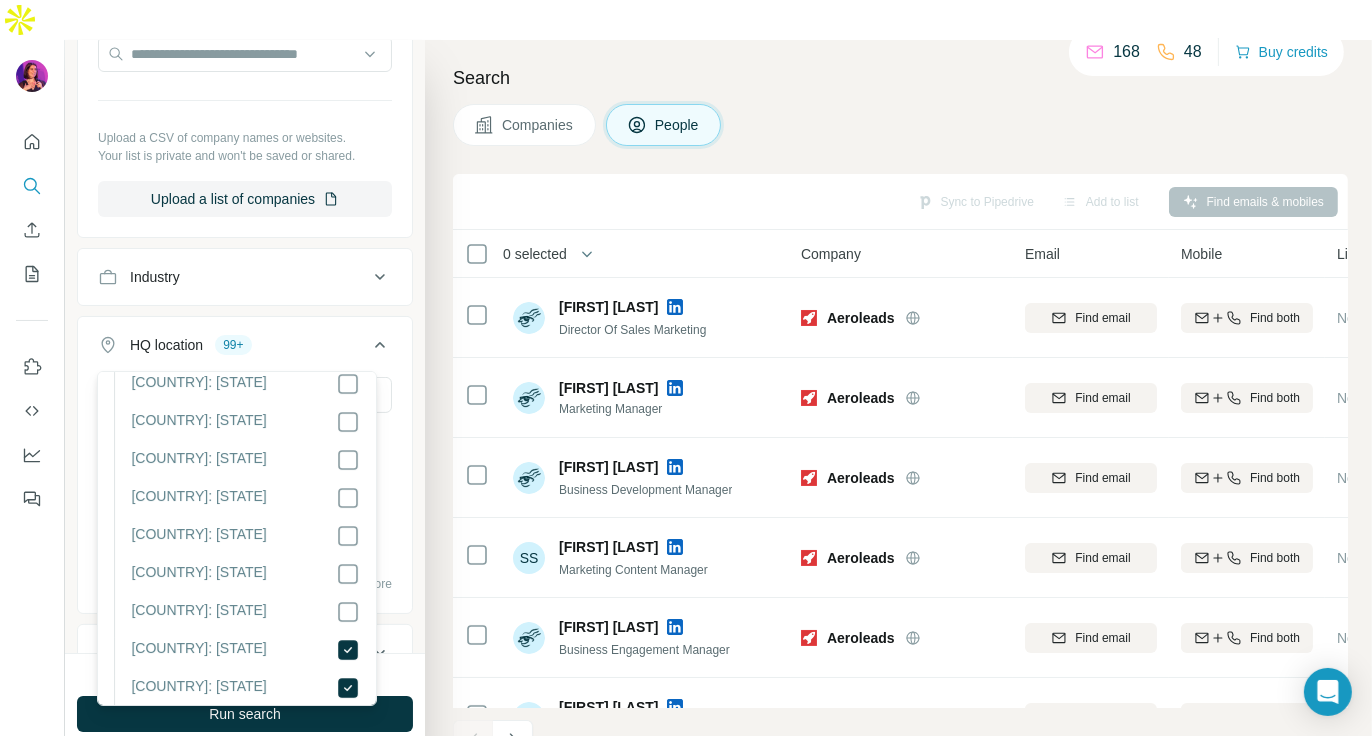 scroll, scrollTop: 192, scrollLeft: 0, axis: vertical 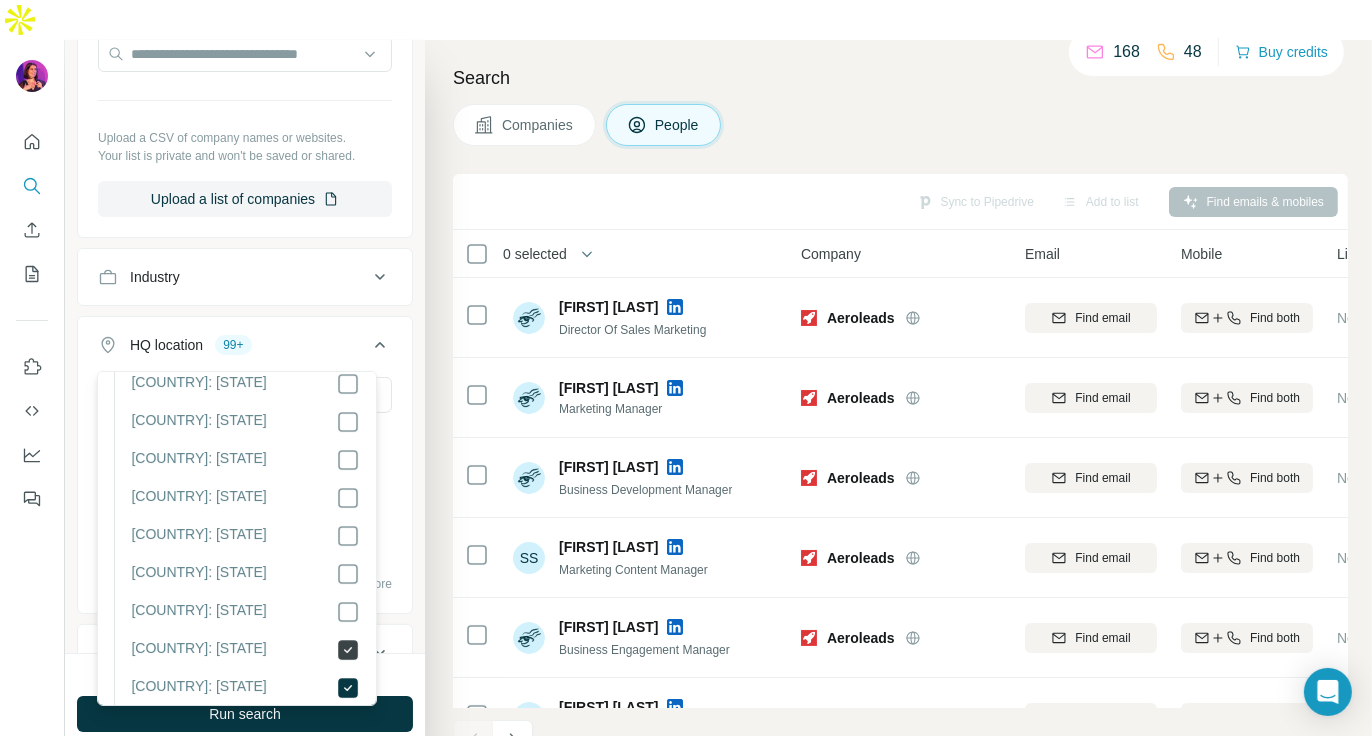 click 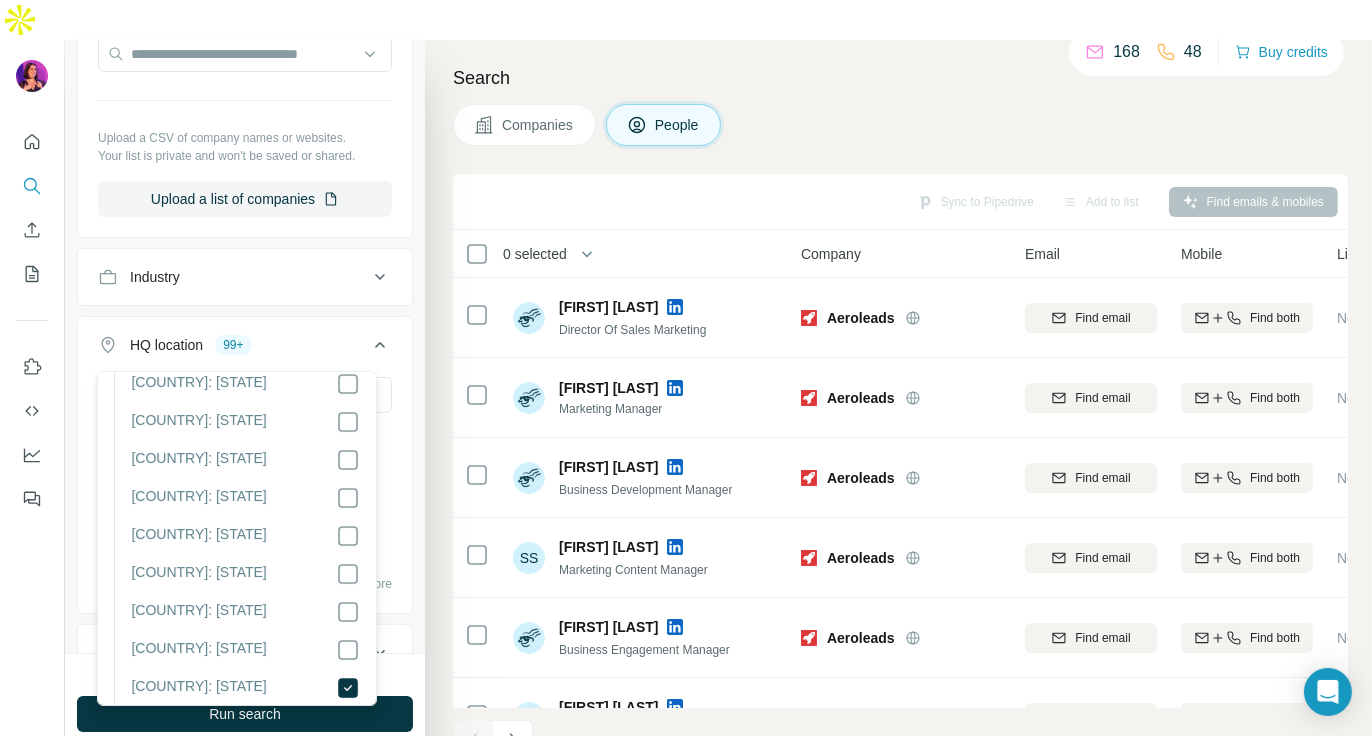 scroll, scrollTop: 312, scrollLeft: 0, axis: vertical 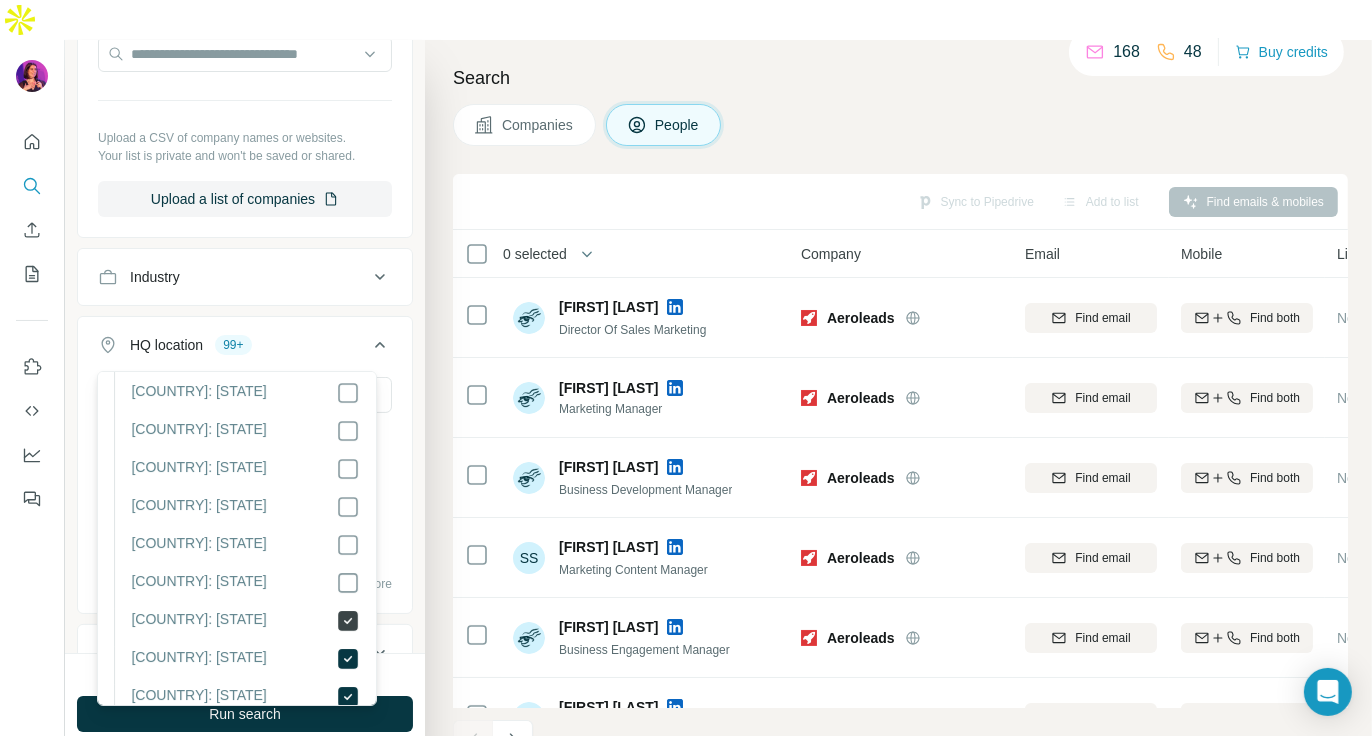 click 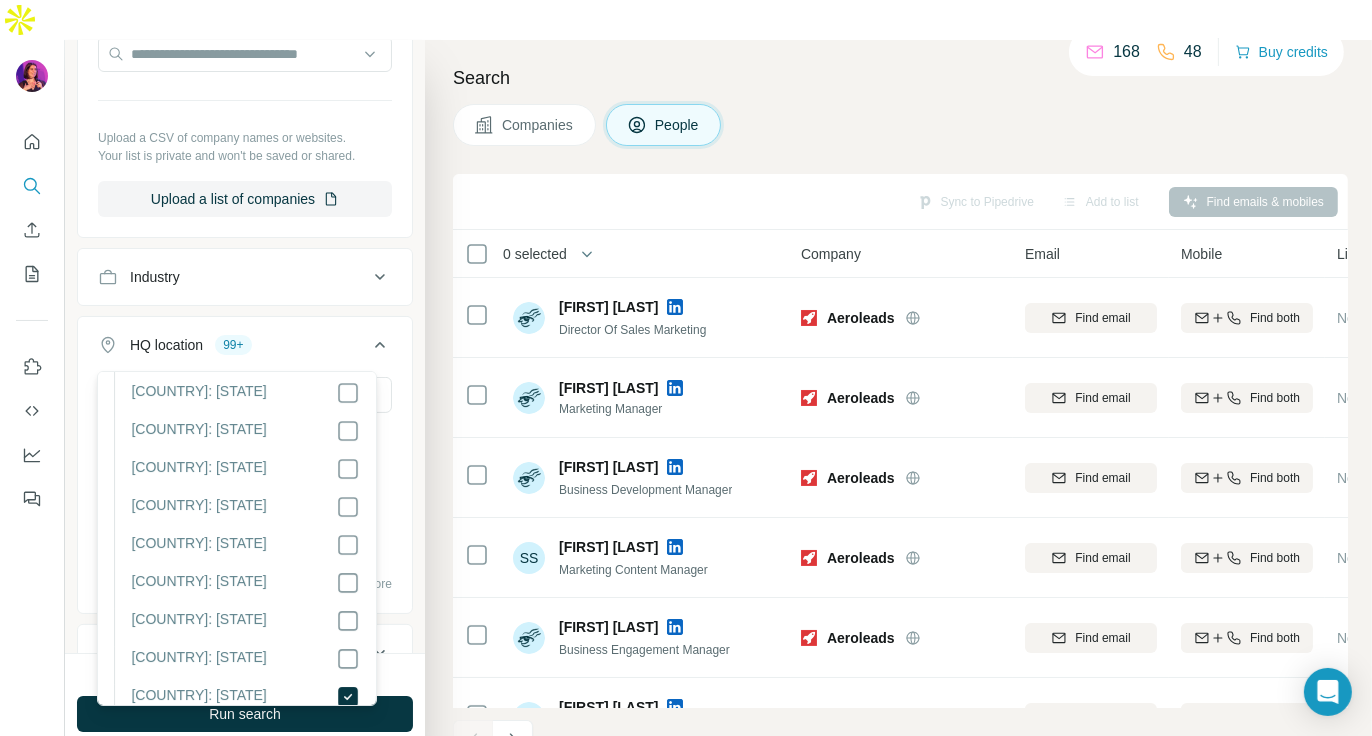 scroll, scrollTop: 657, scrollLeft: 0, axis: vertical 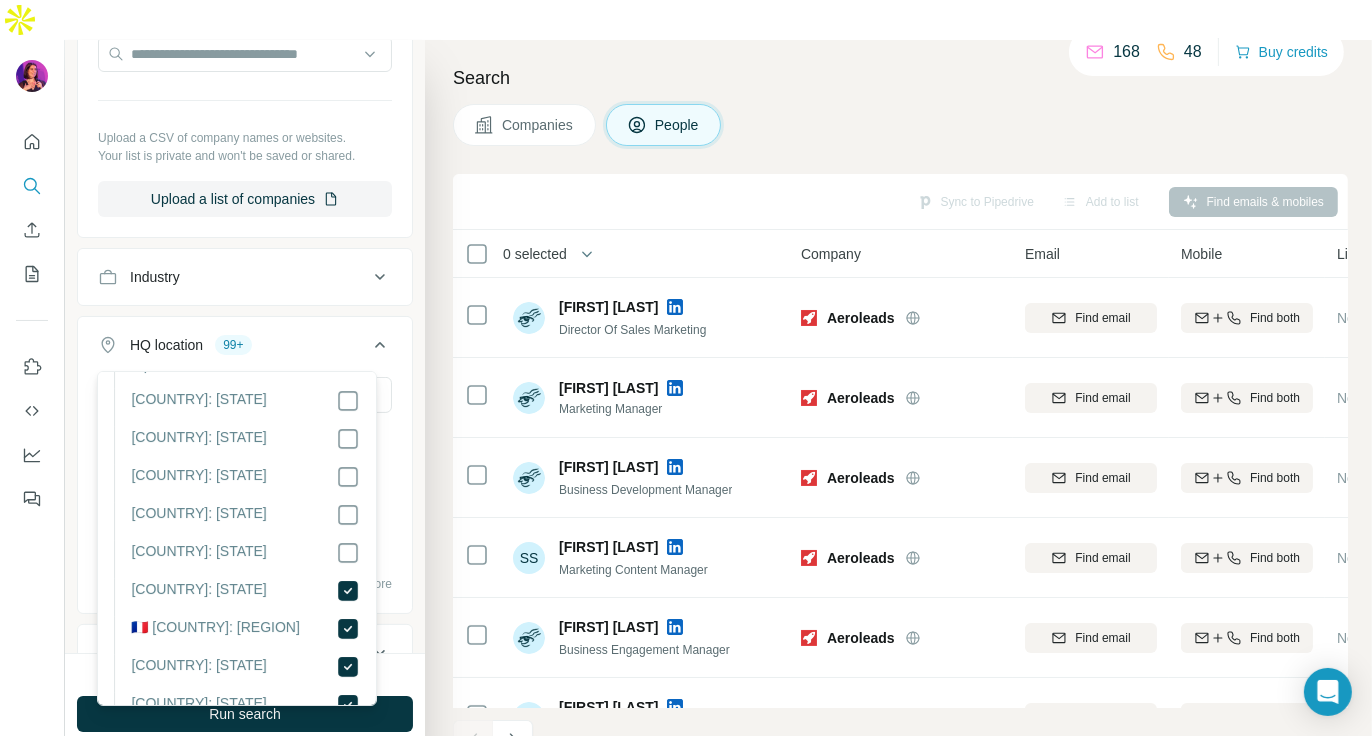 click on "[COUNTRY]: [STATE]" at bounding box center (237, 560) 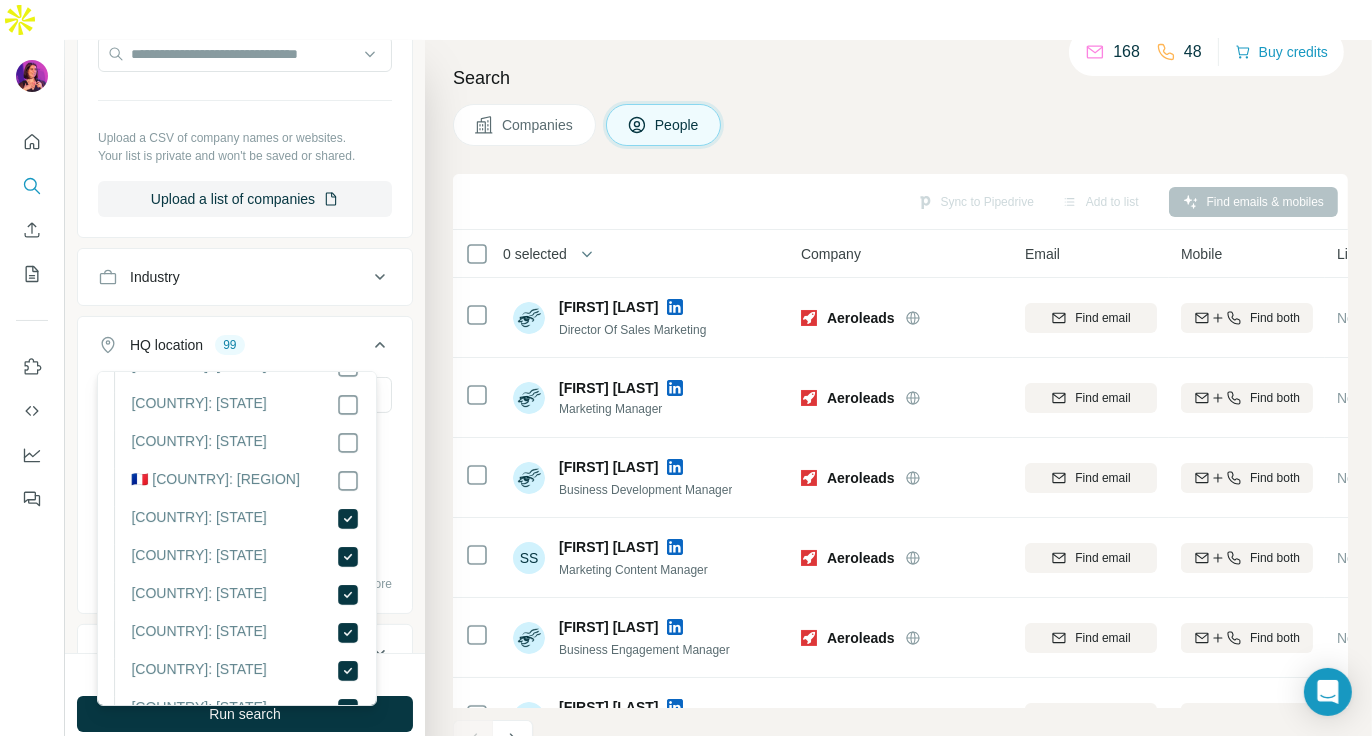 scroll, scrollTop: 1155, scrollLeft: 0, axis: vertical 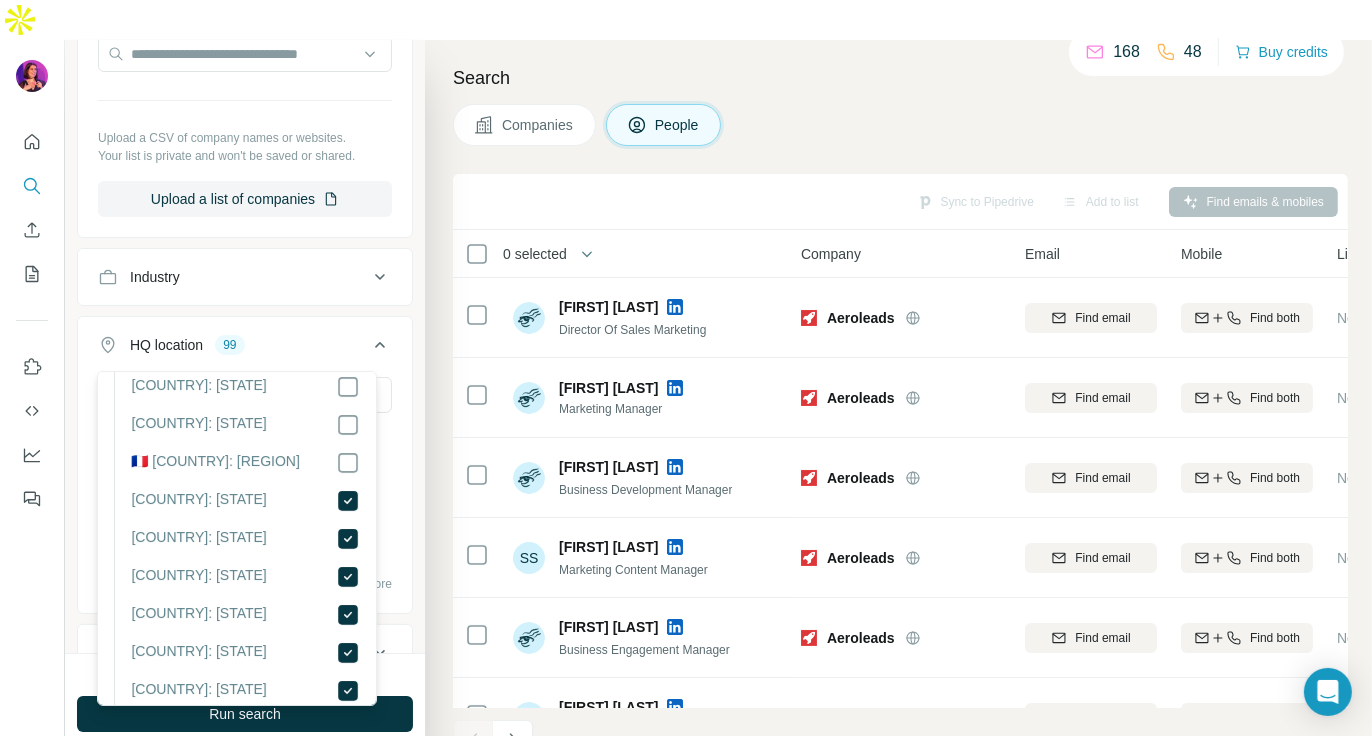 click at bounding box center [348, 501] 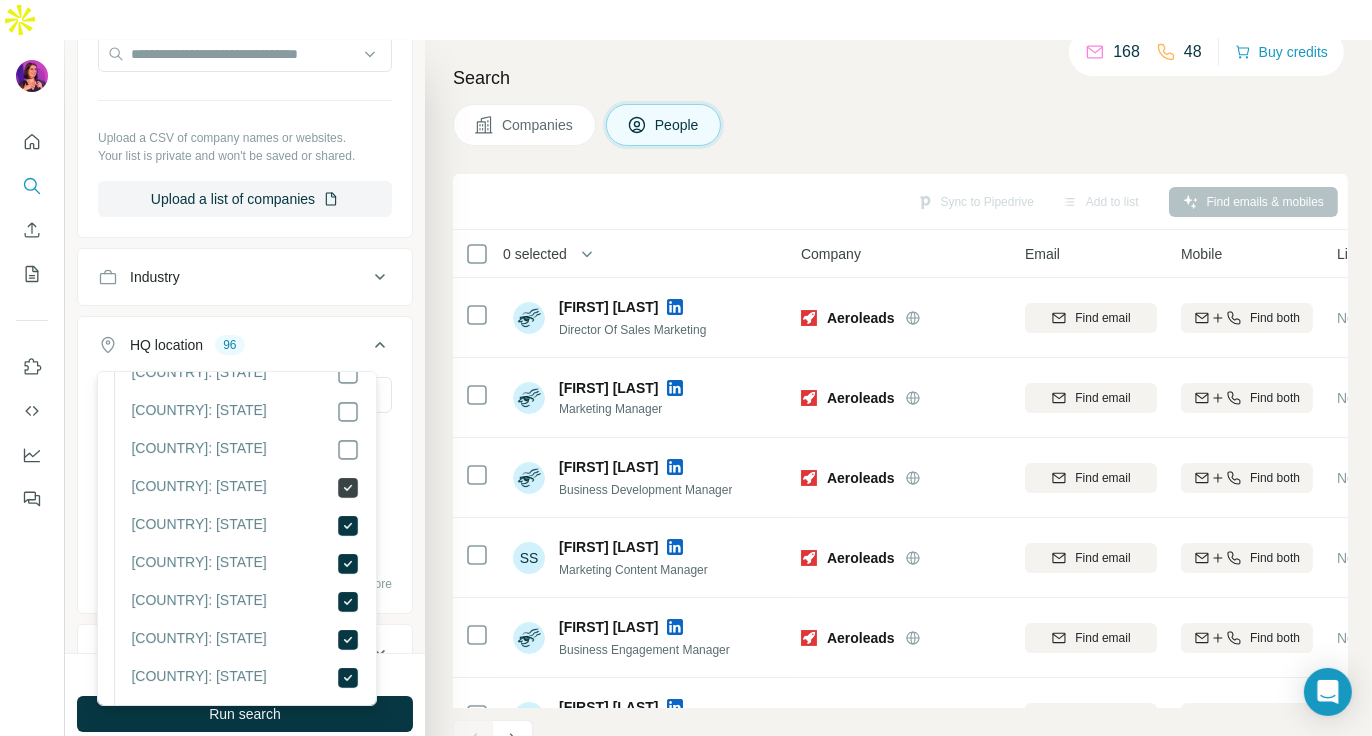 scroll, scrollTop: 1290, scrollLeft: 0, axis: vertical 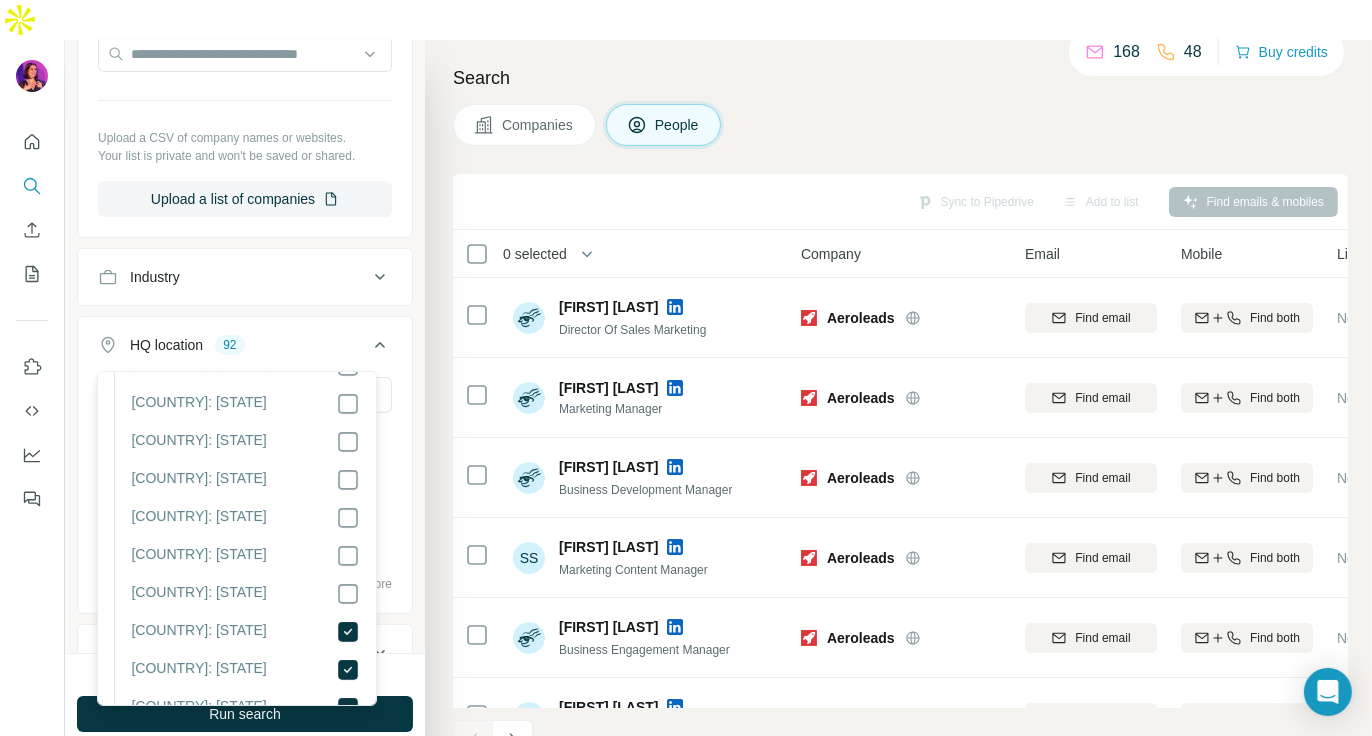 click on "[COUNTRY]: [STATE]" at bounding box center (237, 601) 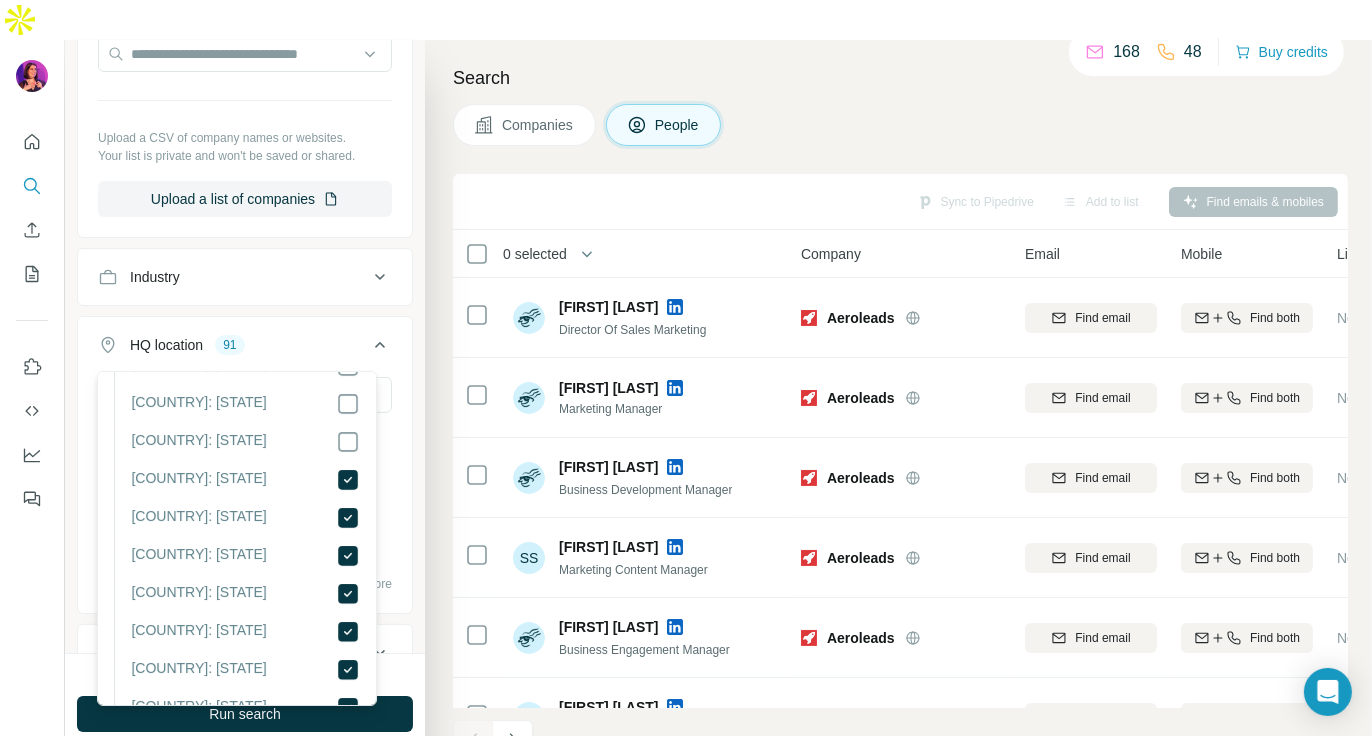 scroll, scrollTop: 1487, scrollLeft: 0, axis: vertical 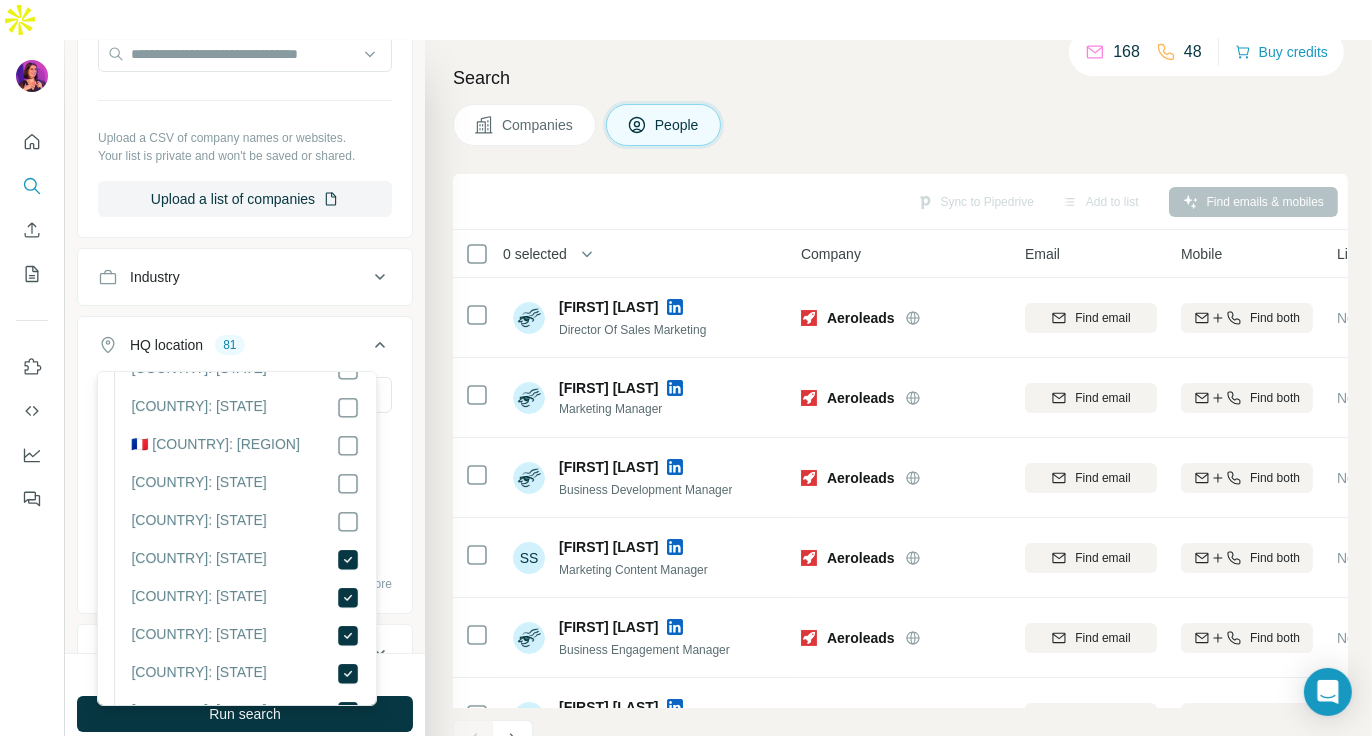 click on "[COUNTRY]: [STATE]" at bounding box center [237, 529] 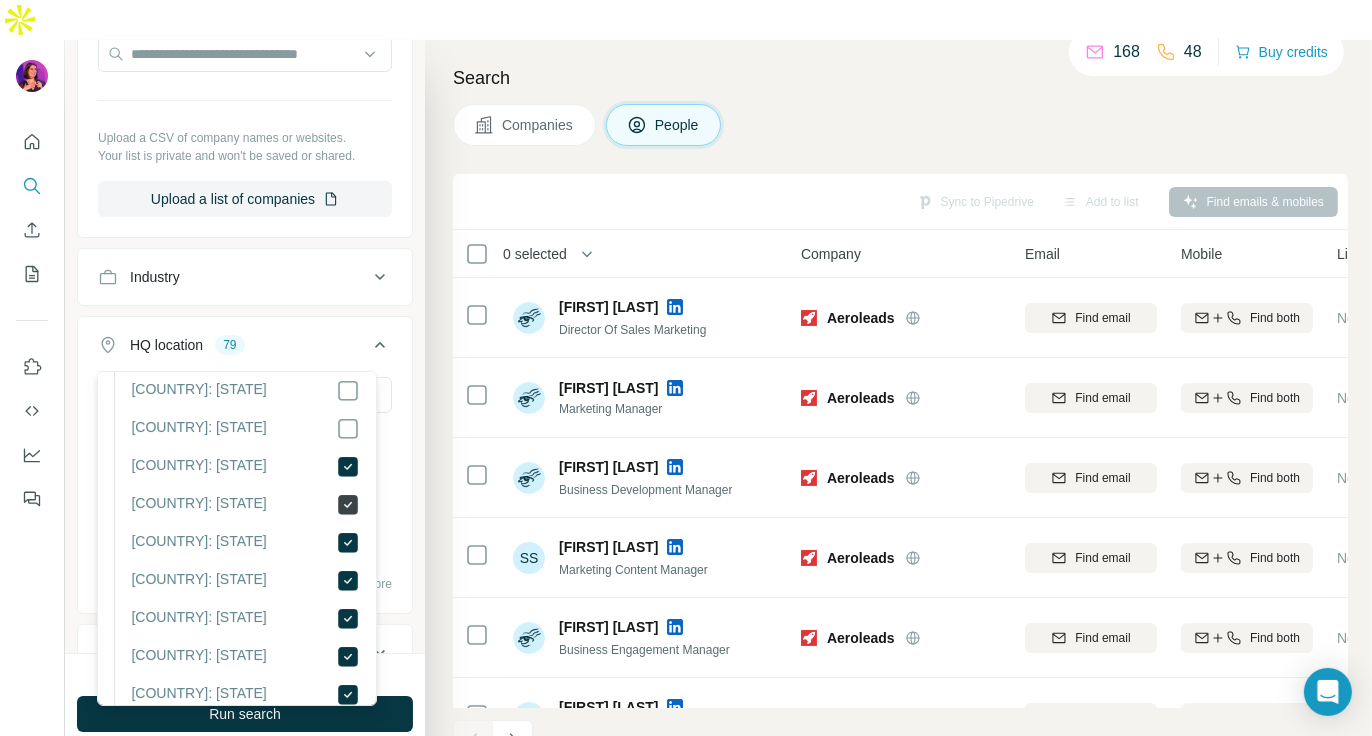 scroll, scrollTop: 1950, scrollLeft: 0, axis: vertical 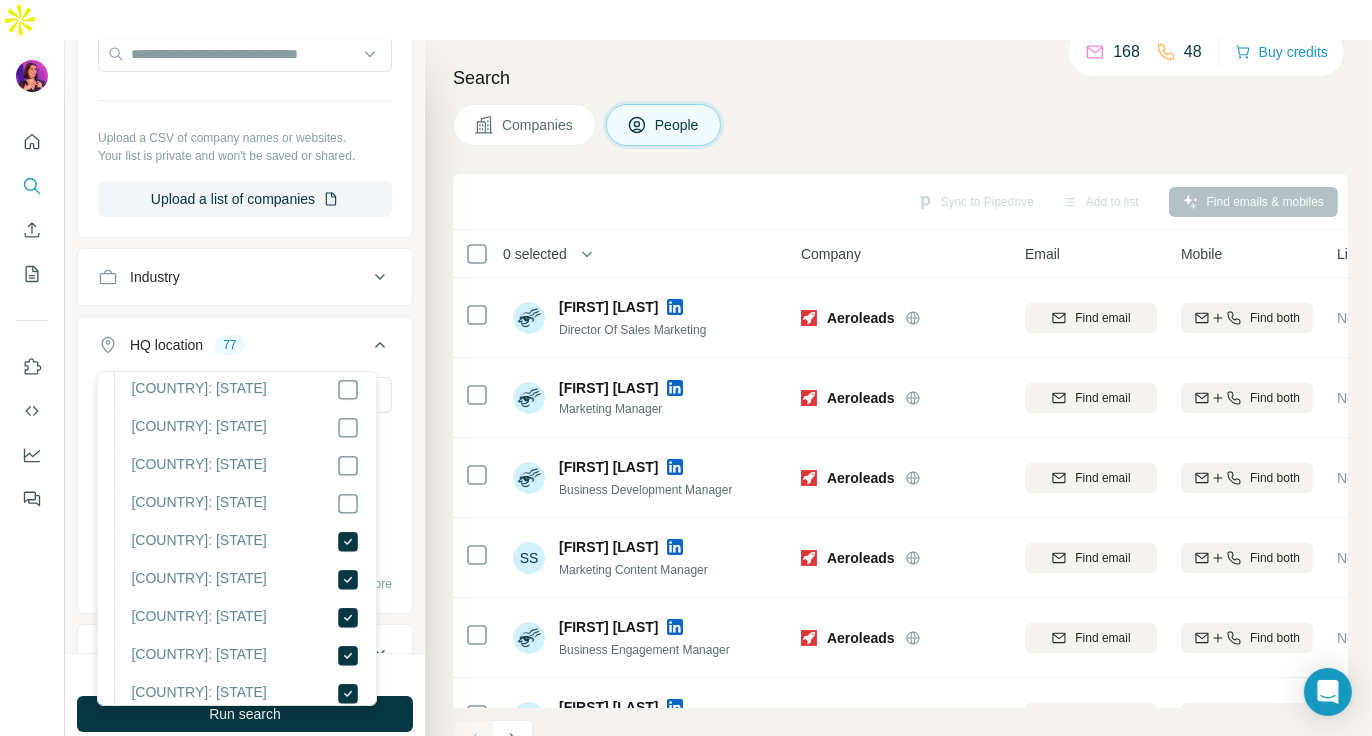 click on "[COUNTRY]: [STATE]" at bounding box center (237, 511) 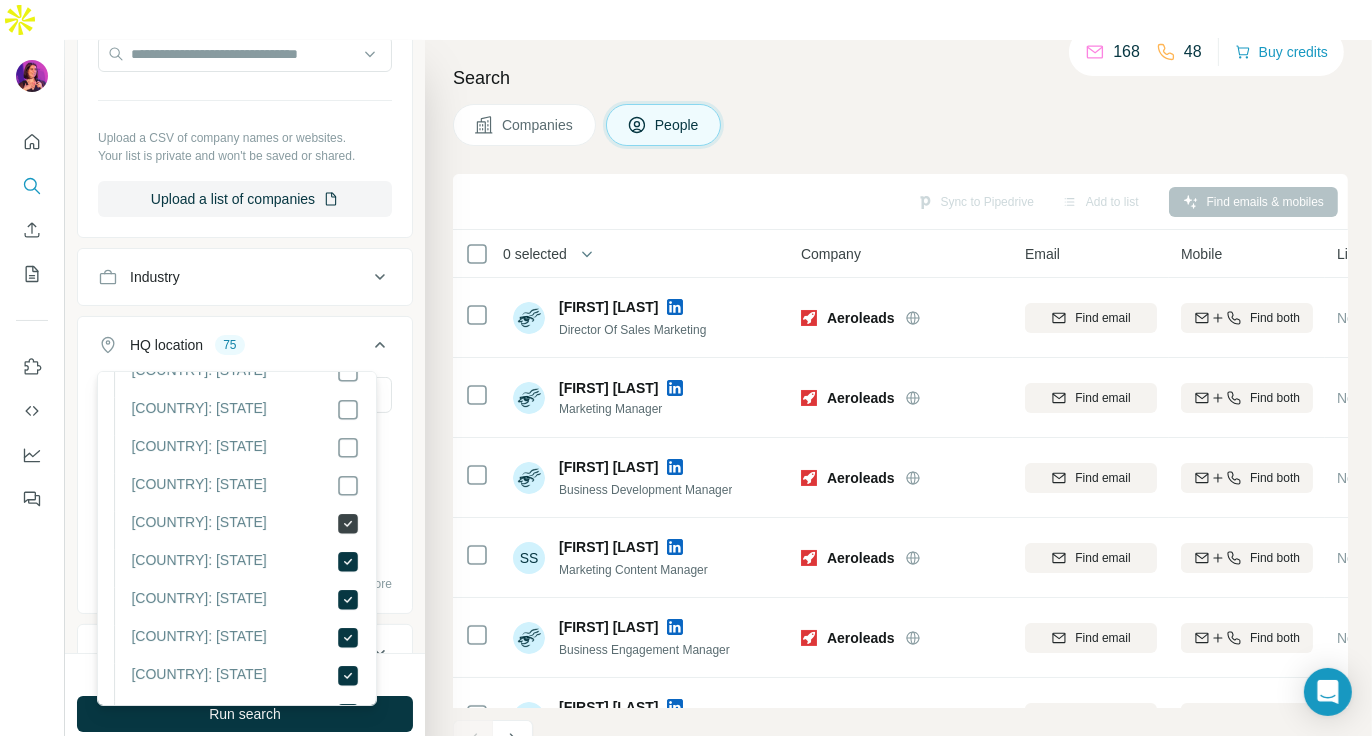 scroll, scrollTop: 2065, scrollLeft: 0, axis: vertical 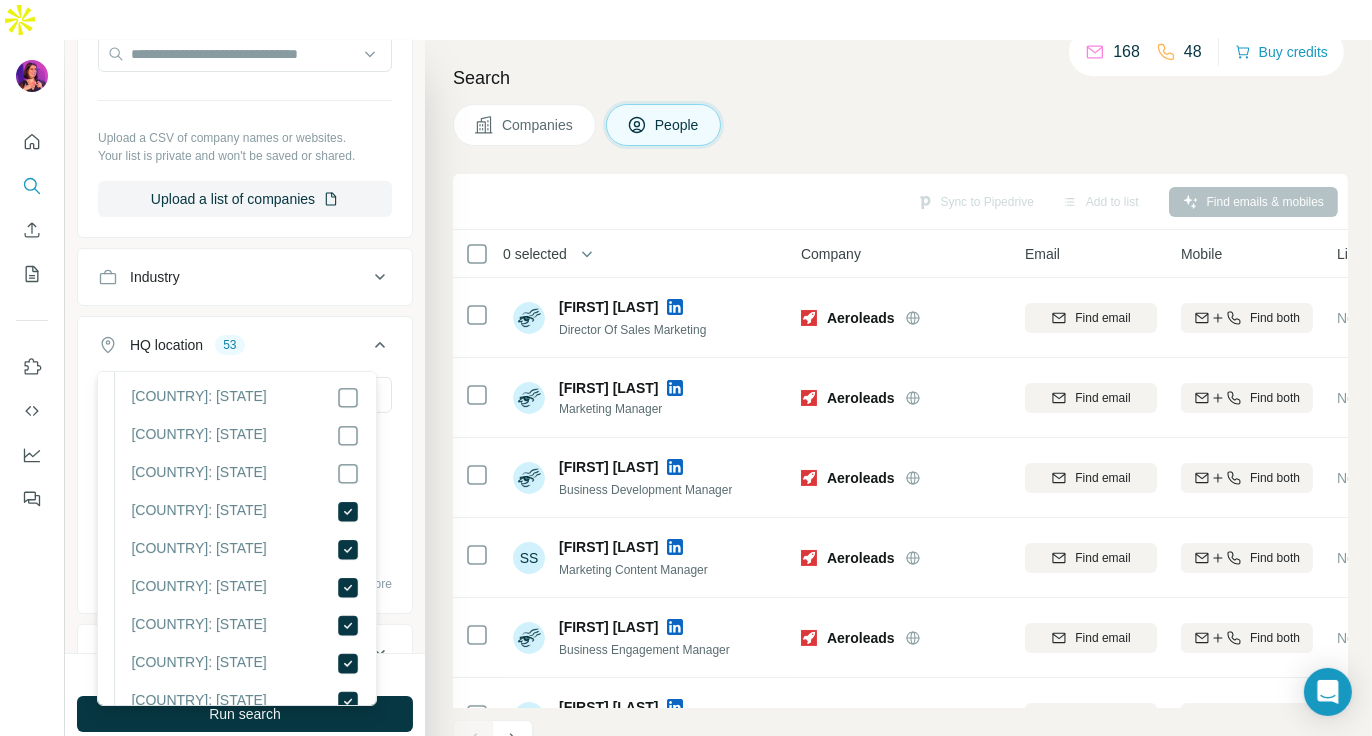 click at bounding box center (348, 512) 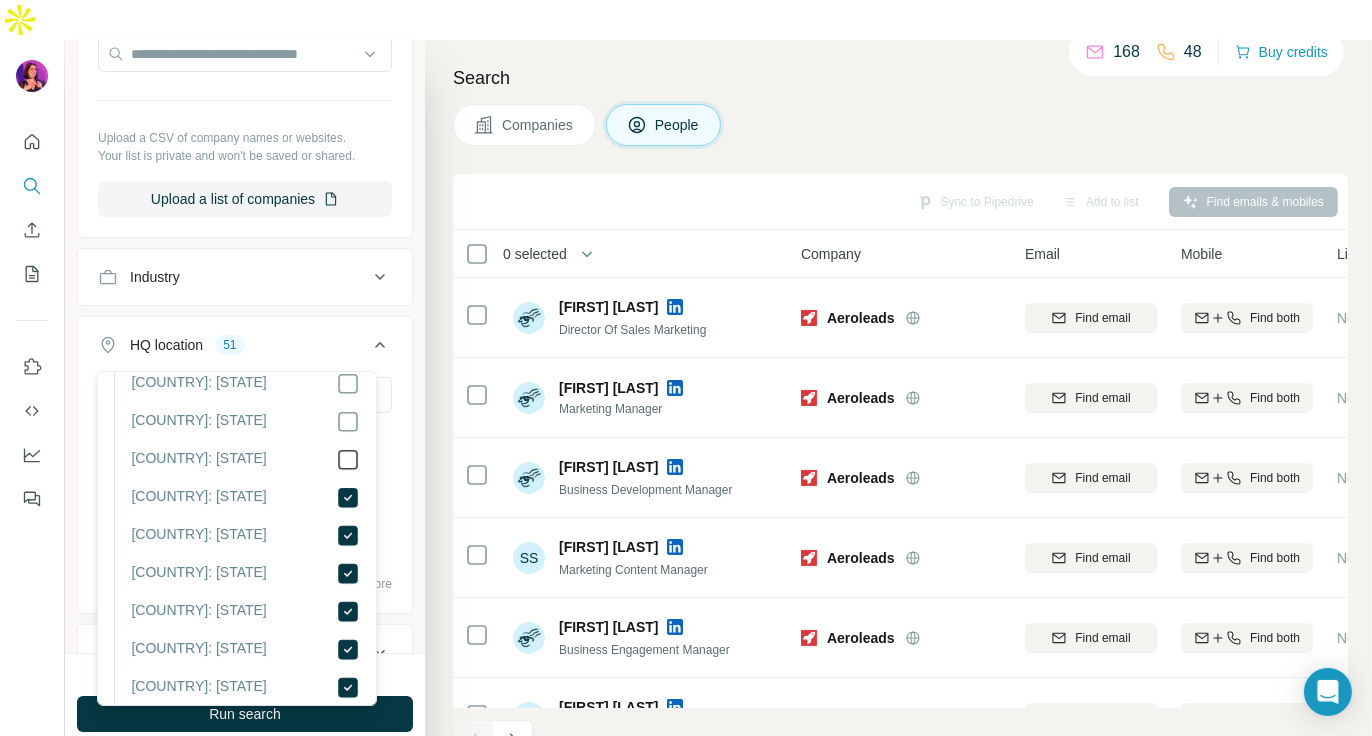 scroll, scrollTop: 3009, scrollLeft: 0, axis: vertical 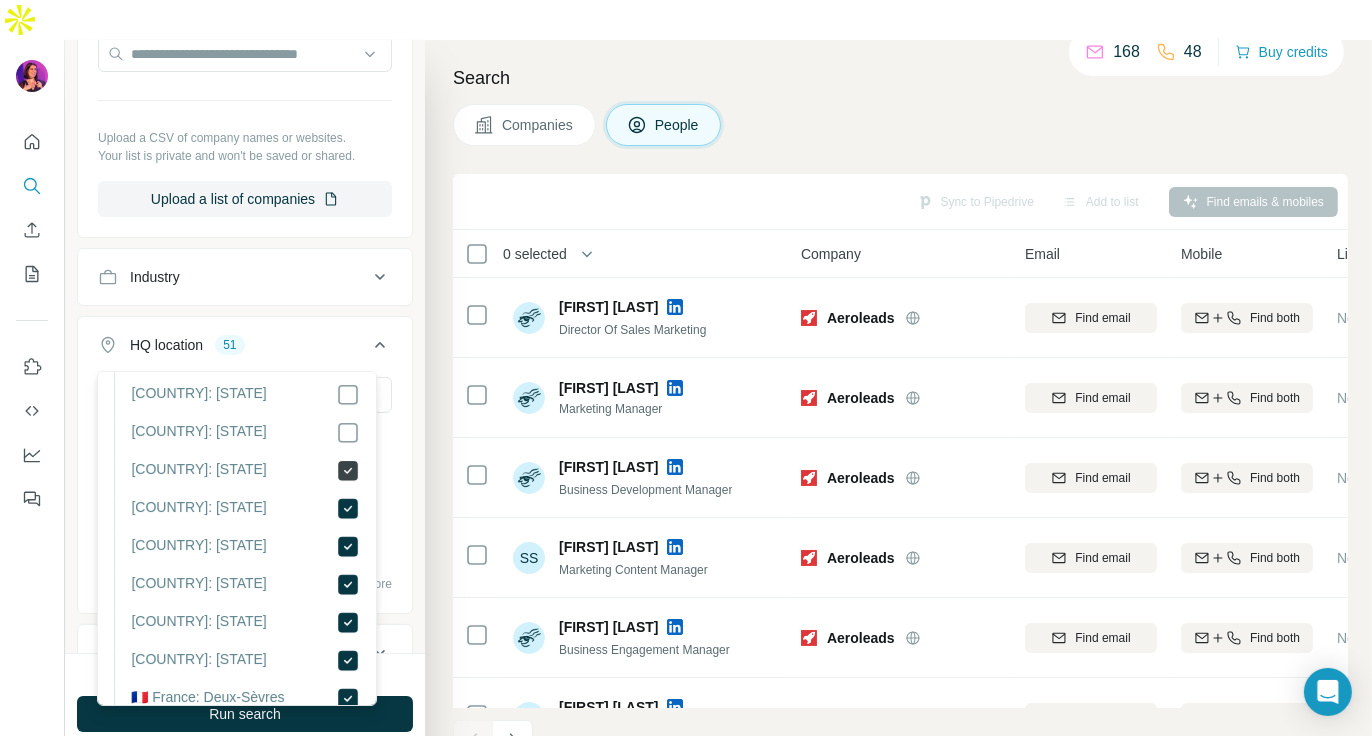 click 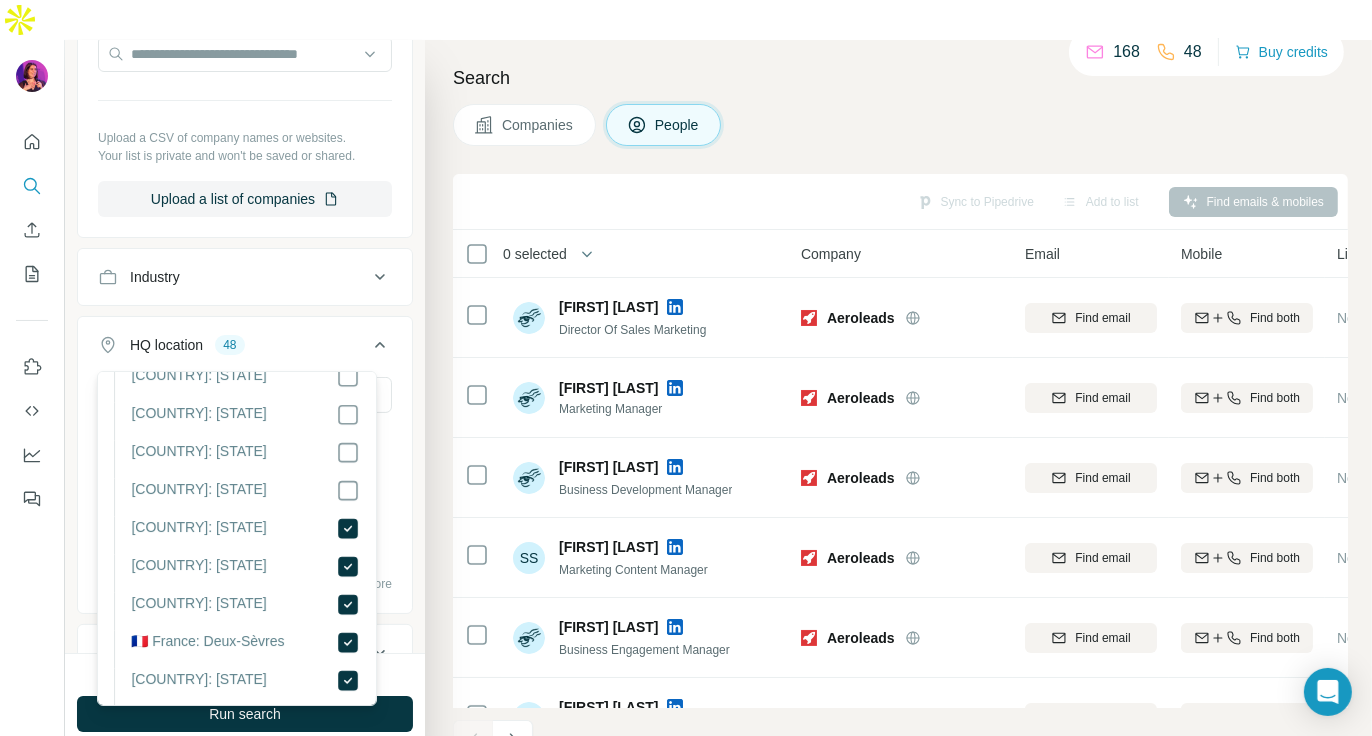 scroll, scrollTop: 3130, scrollLeft: 0, axis: vertical 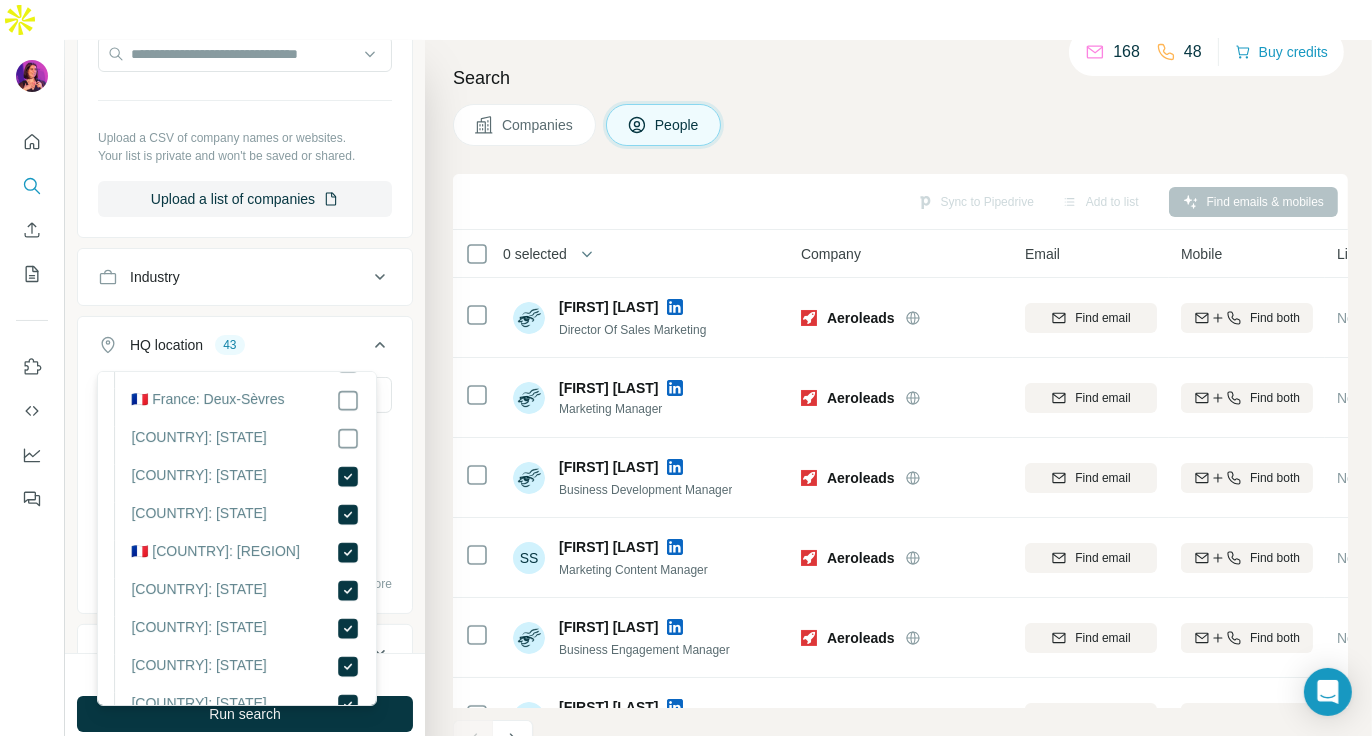 click on "[COUNTRY]: [STATE]" at bounding box center (237, 446) 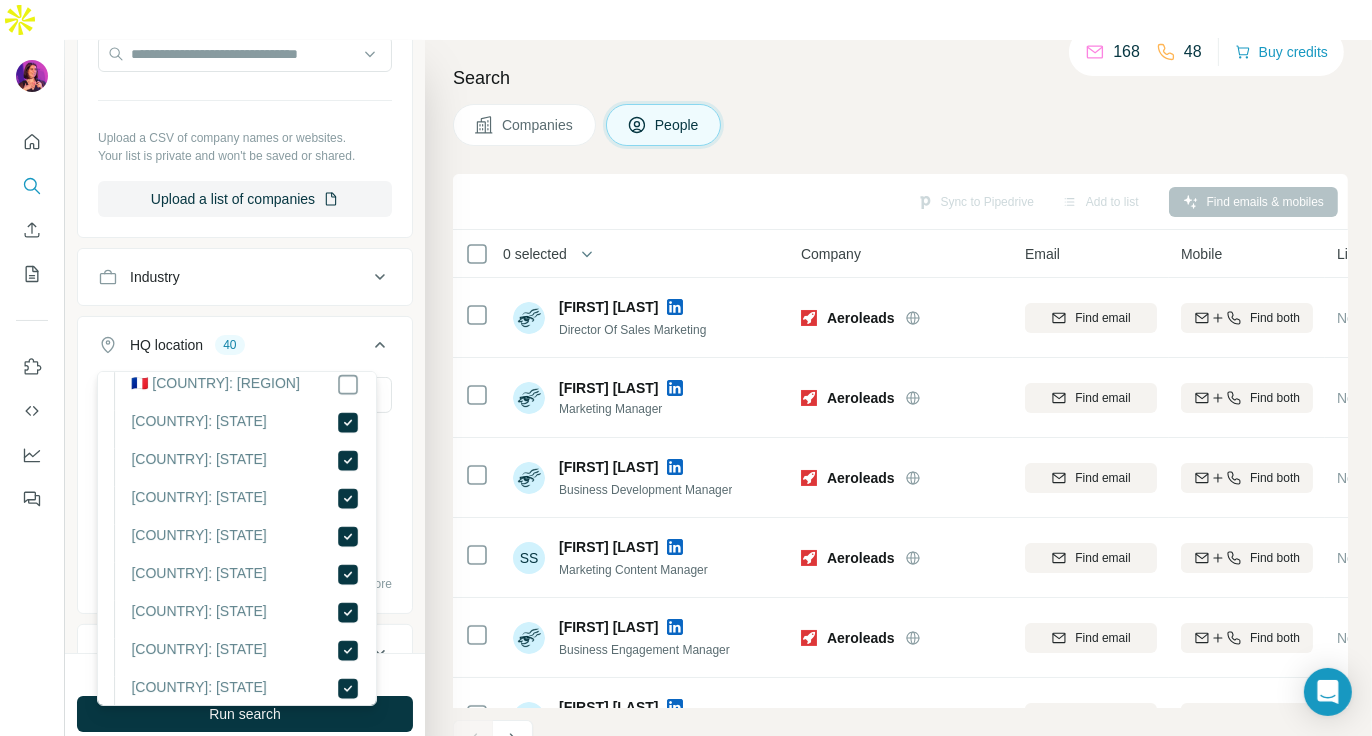 scroll, scrollTop: 3500, scrollLeft: 0, axis: vertical 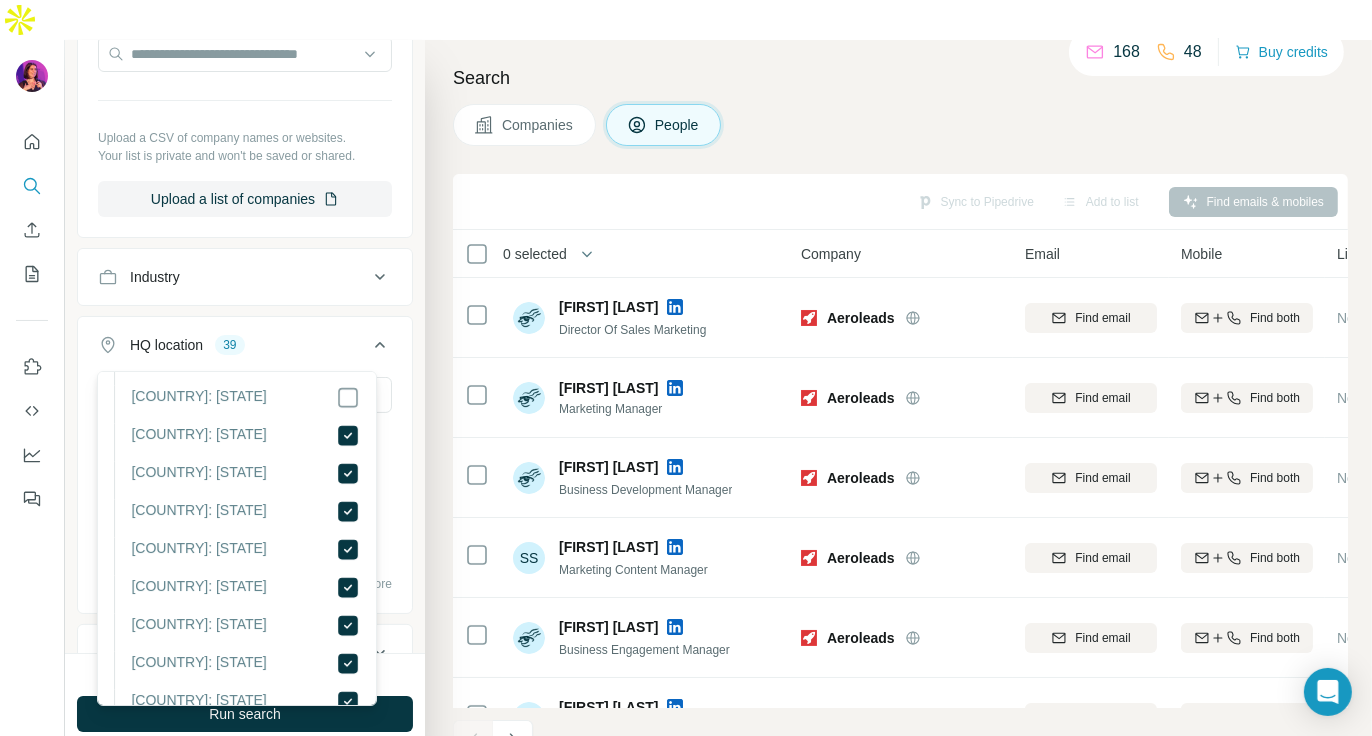 click on "[COUNTRY]: [STATE]" at bounding box center (237, 405) 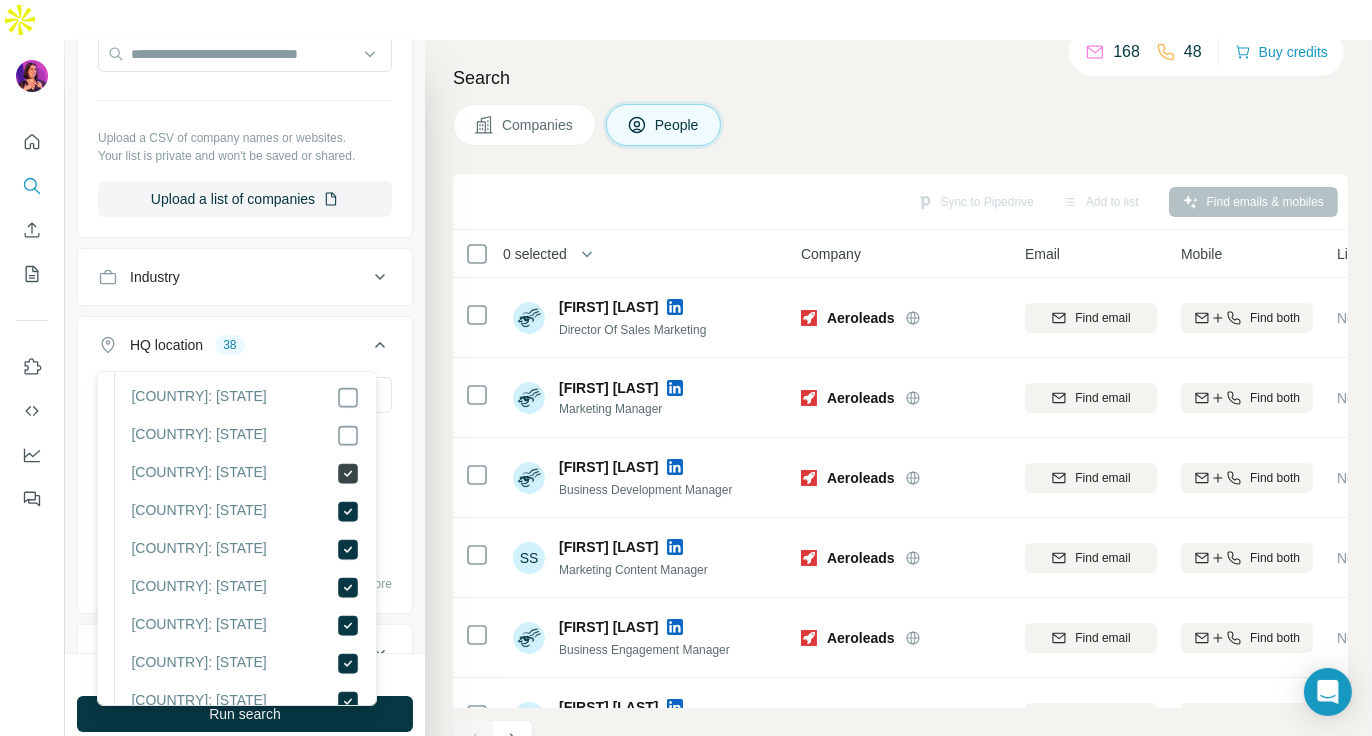 click 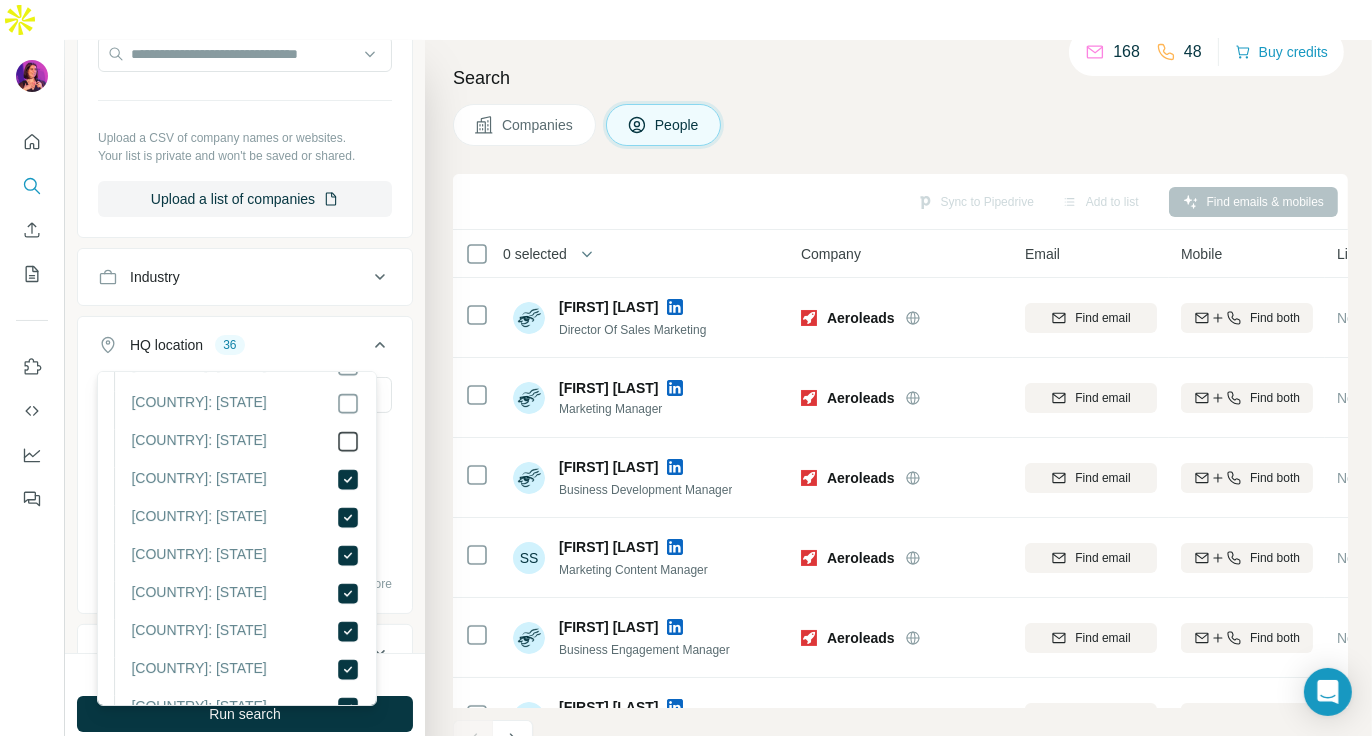 scroll, scrollTop: 3617, scrollLeft: 0, axis: vertical 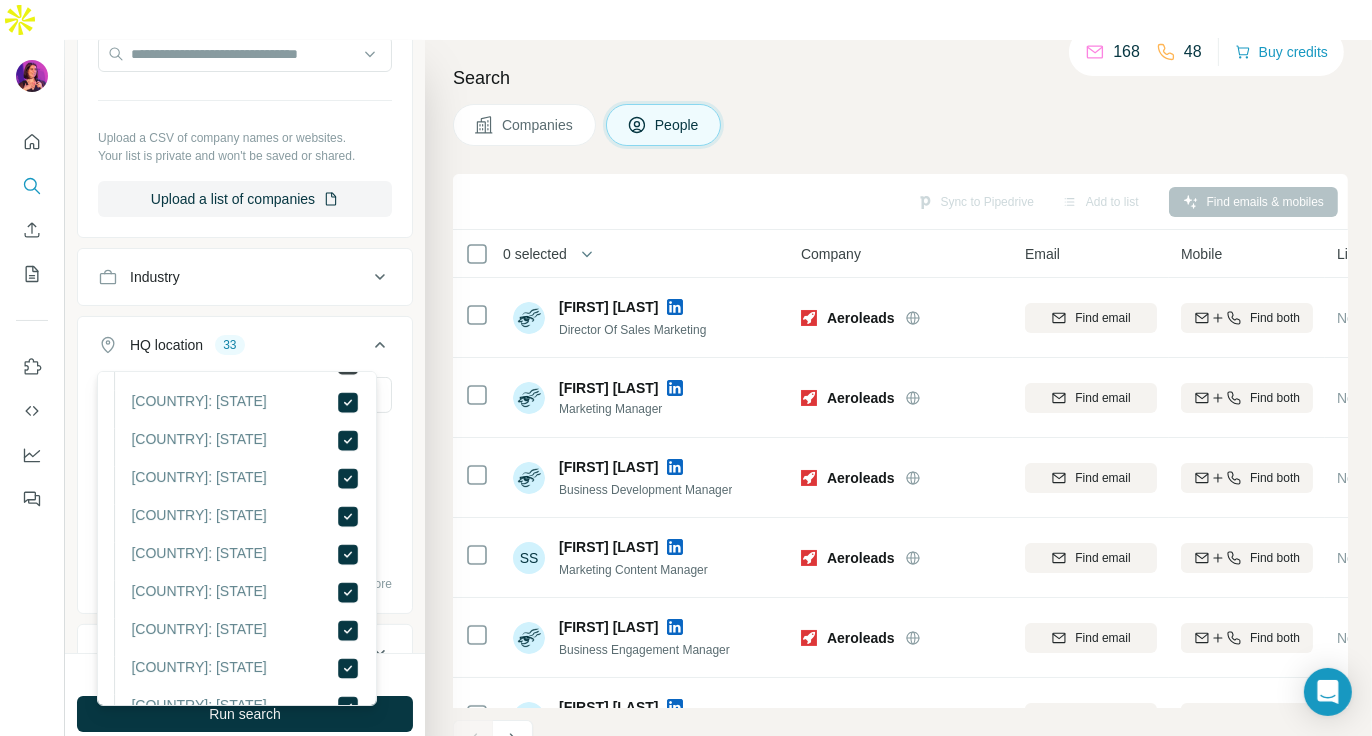 click 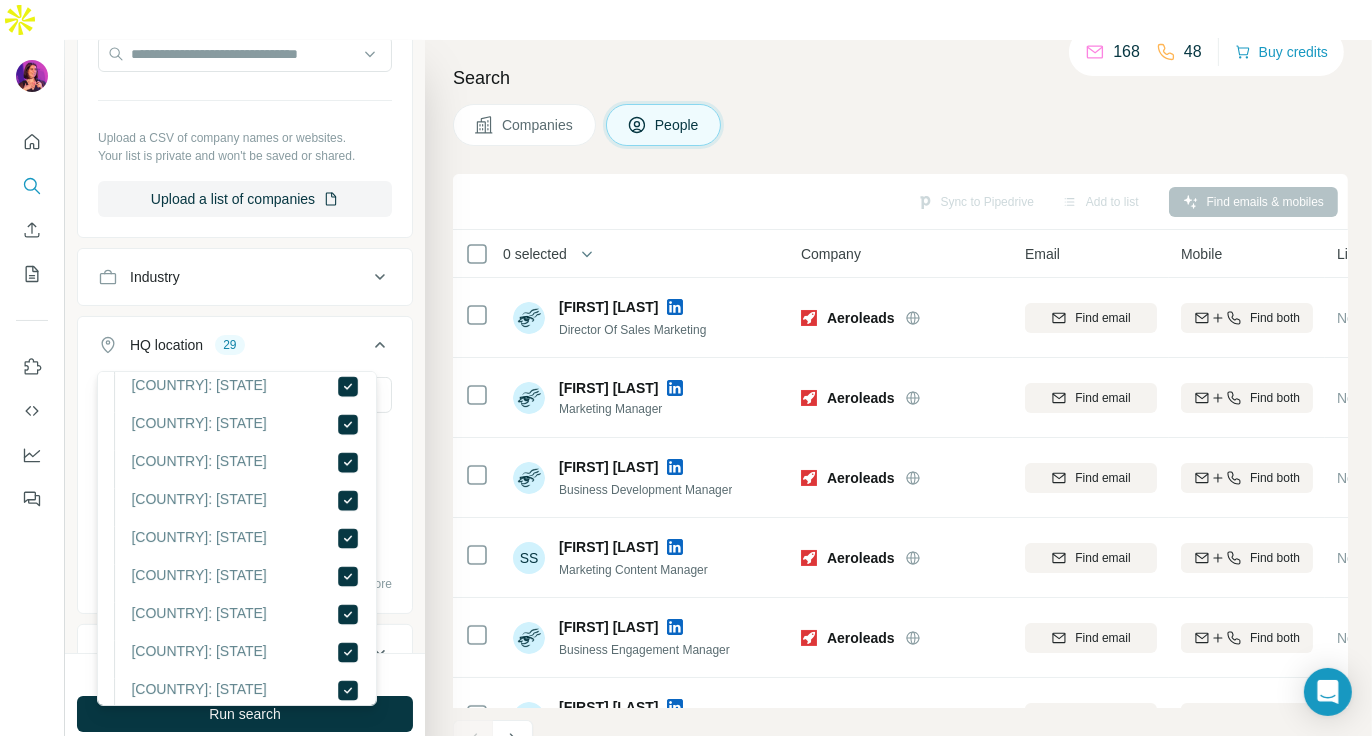 scroll, scrollTop: 3930, scrollLeft: 0, axis: vertical 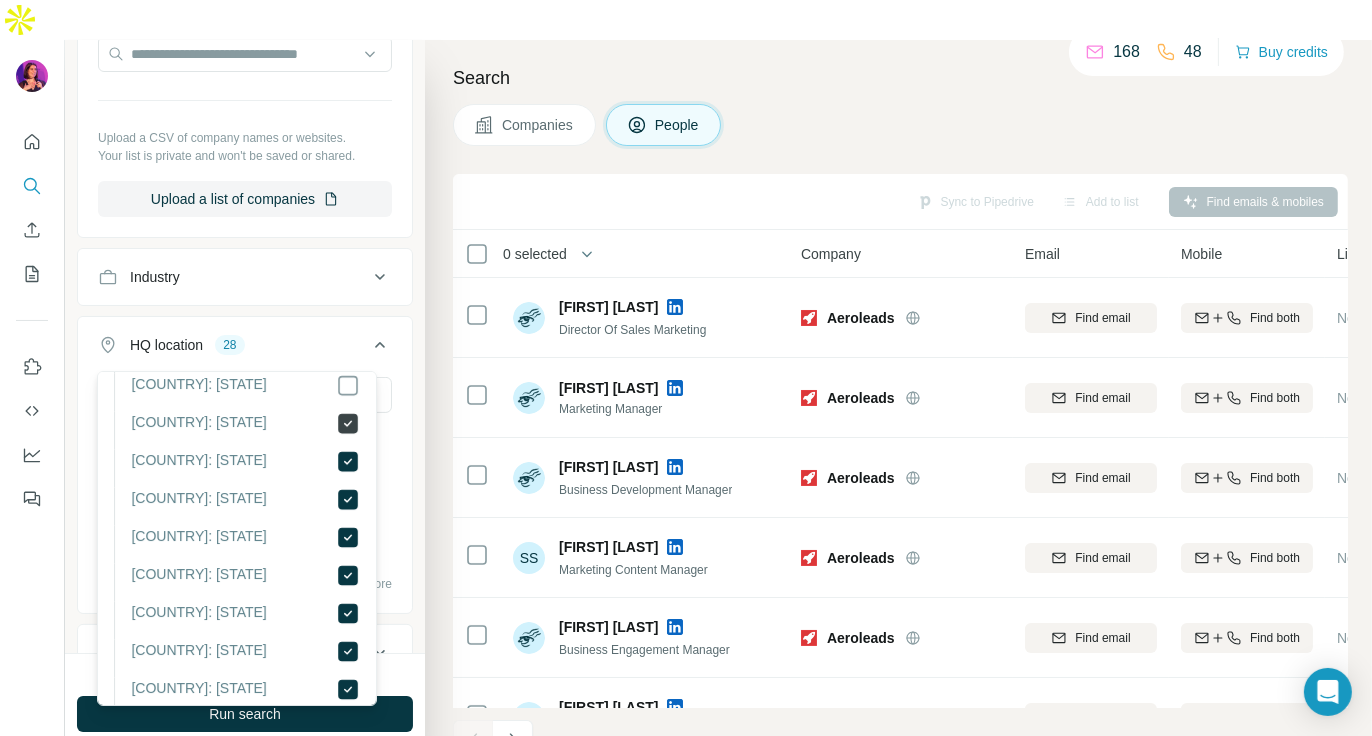 click 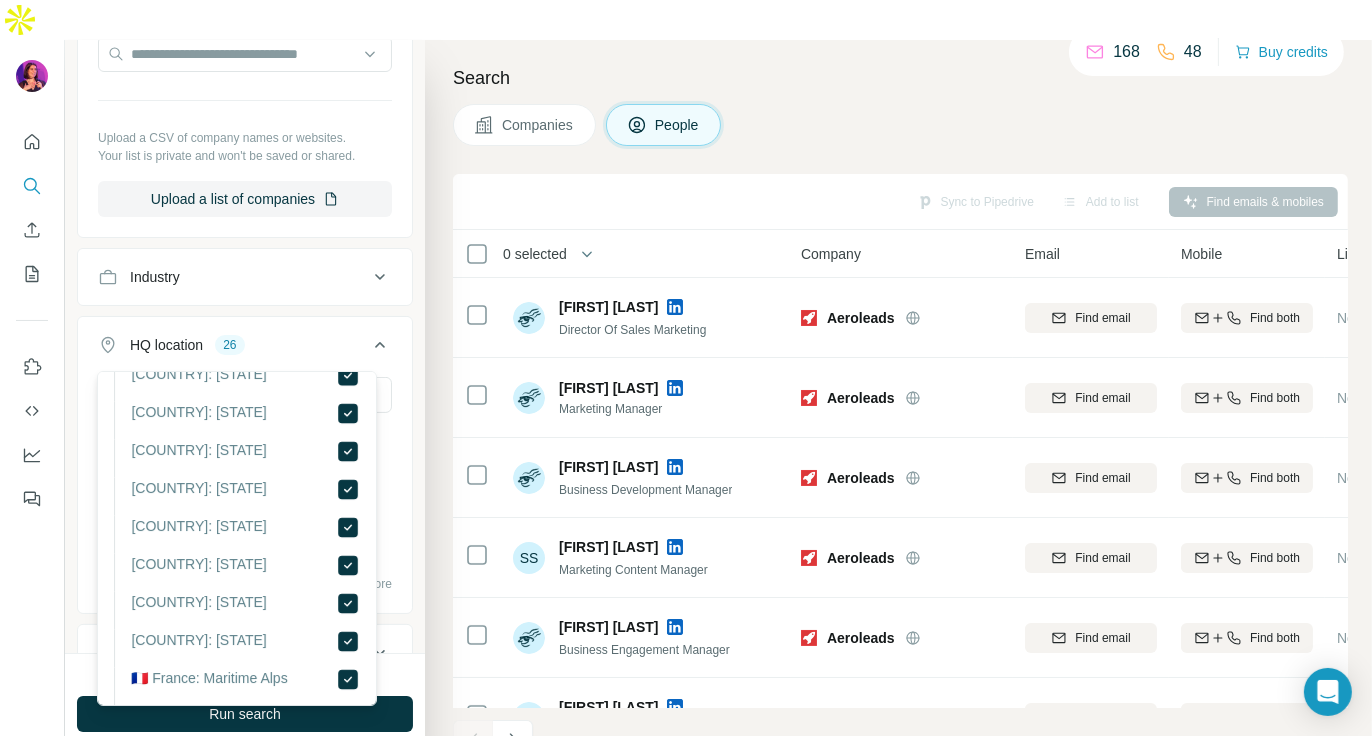 scroll, scrollTop: 4062, scrollLeft: 0, axis: vertical 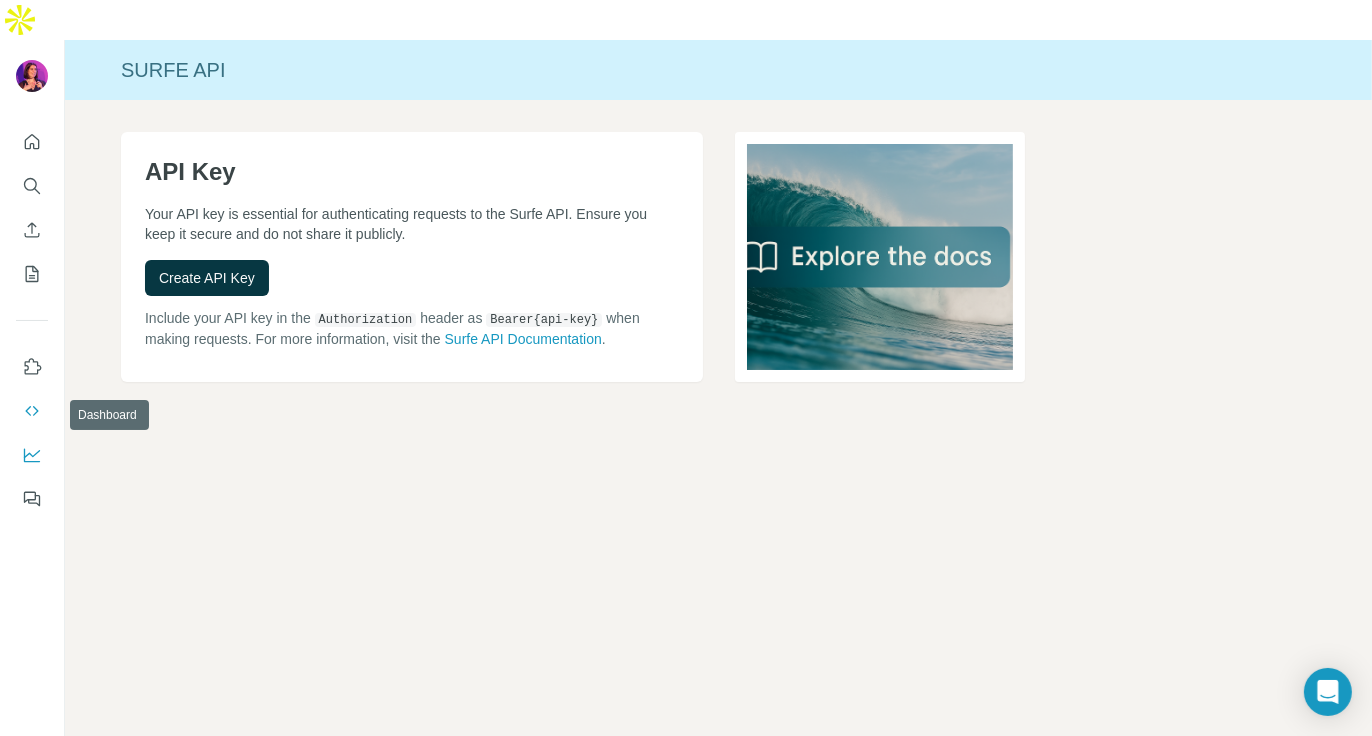 click 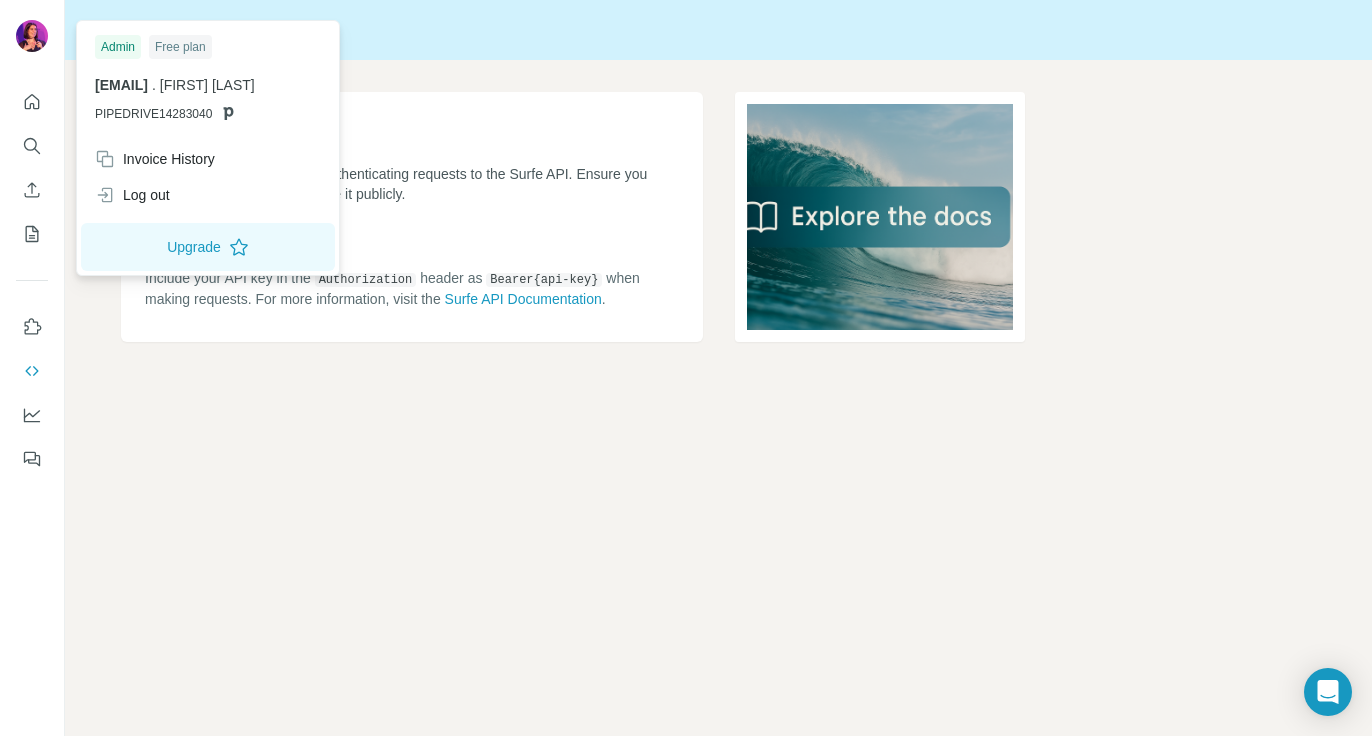scroll, scrollTop: 0, scrollLeft: 0, axis: both 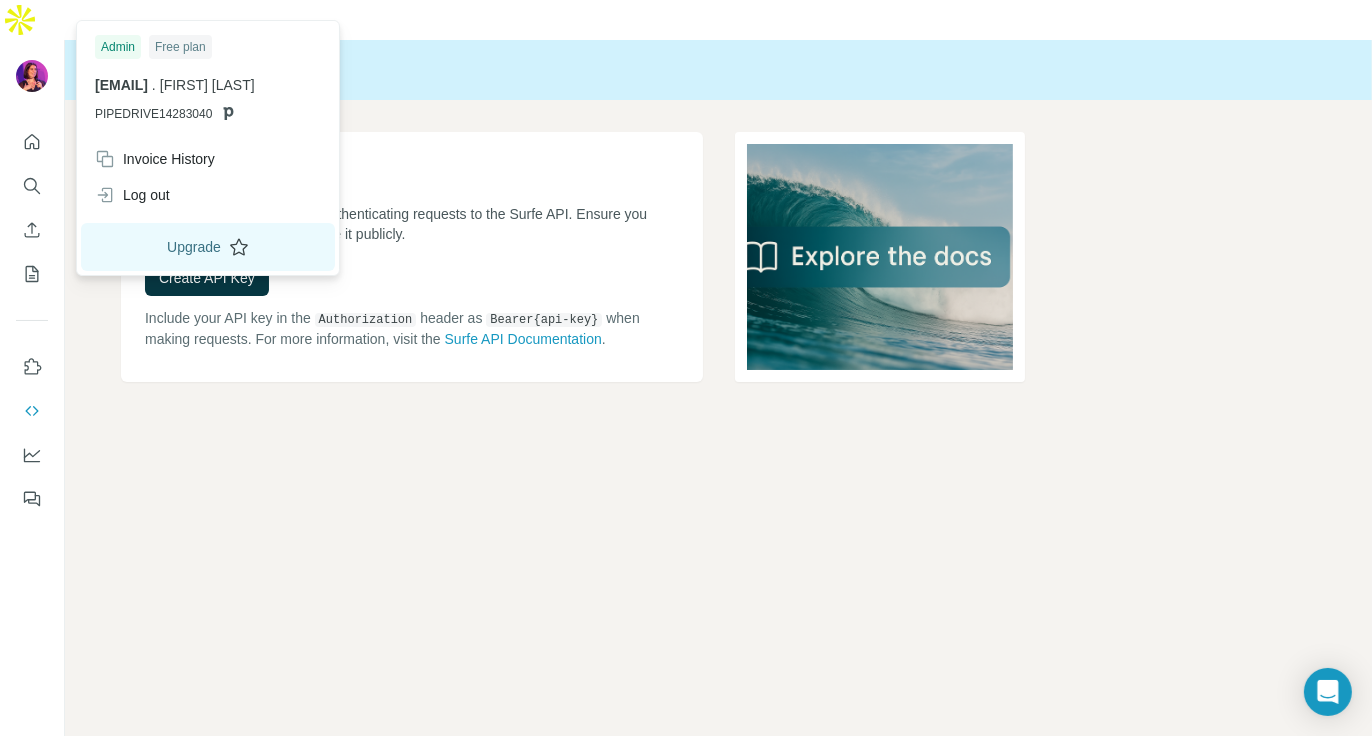 click on "Upgrade" at bounding box center [208, 247] 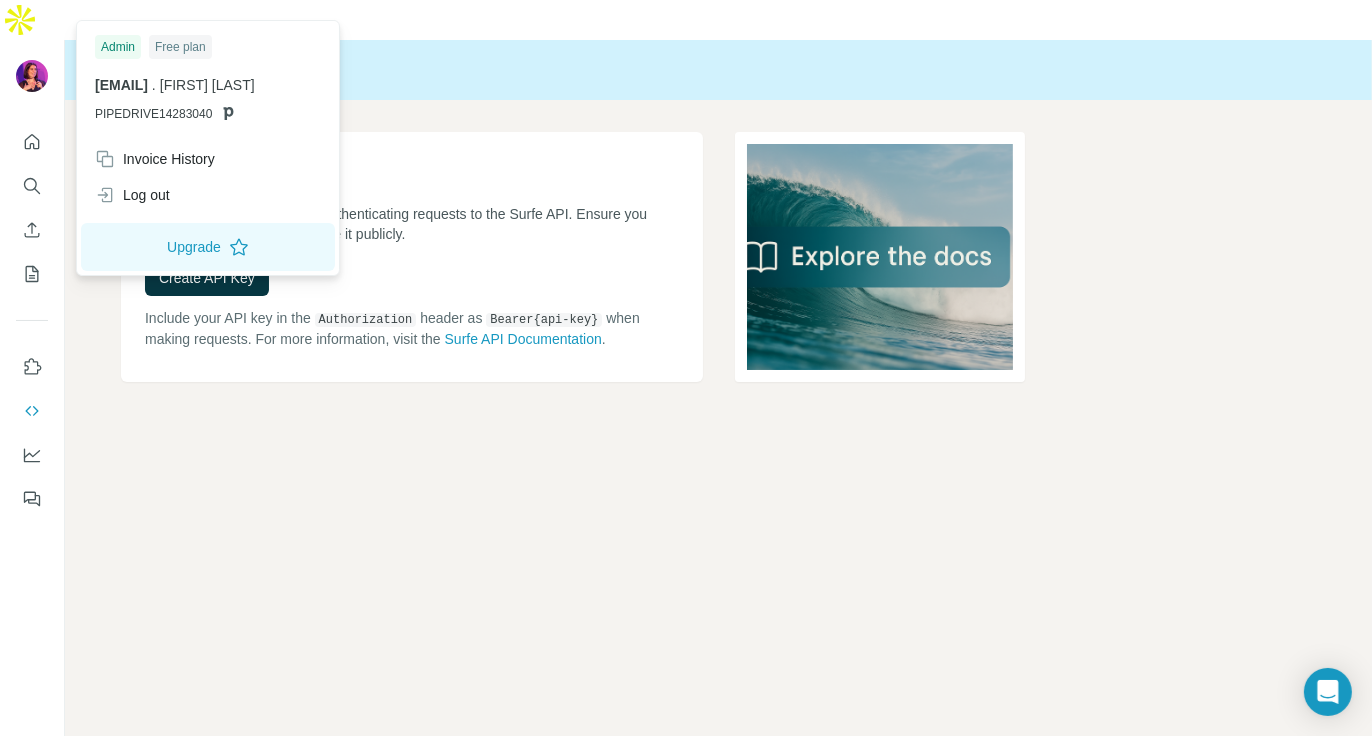 click on "API Key Your API key is essential for authenticating requests to the Surfe API. Ensure you keep it secure and do not share it publicly. Create API Key Include your API key in the   Authorization   header as   Bearer  {api-key}   when making requests. For more information, visit the   Surfe API Documentation ." at bounding box center (412, 257) 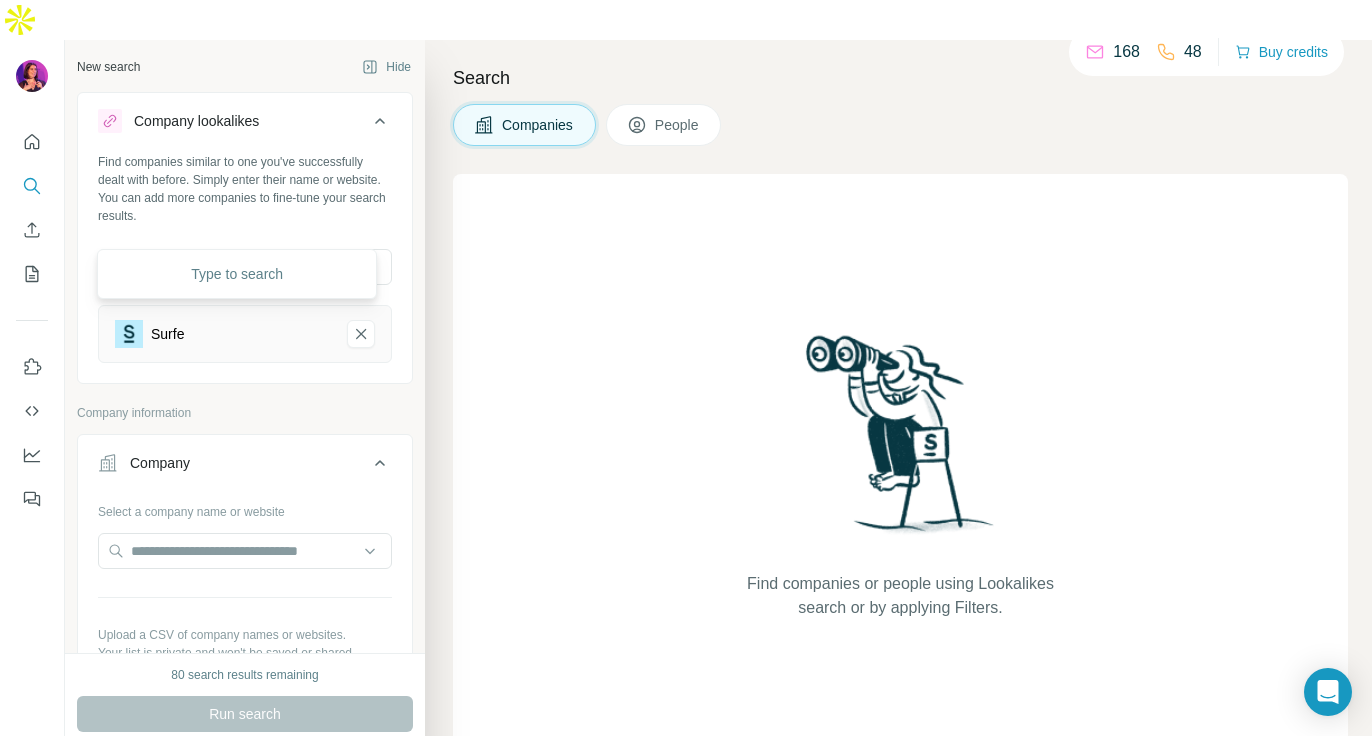 scroll, scrollTop: 0, scrollLeft: 0, axis: both 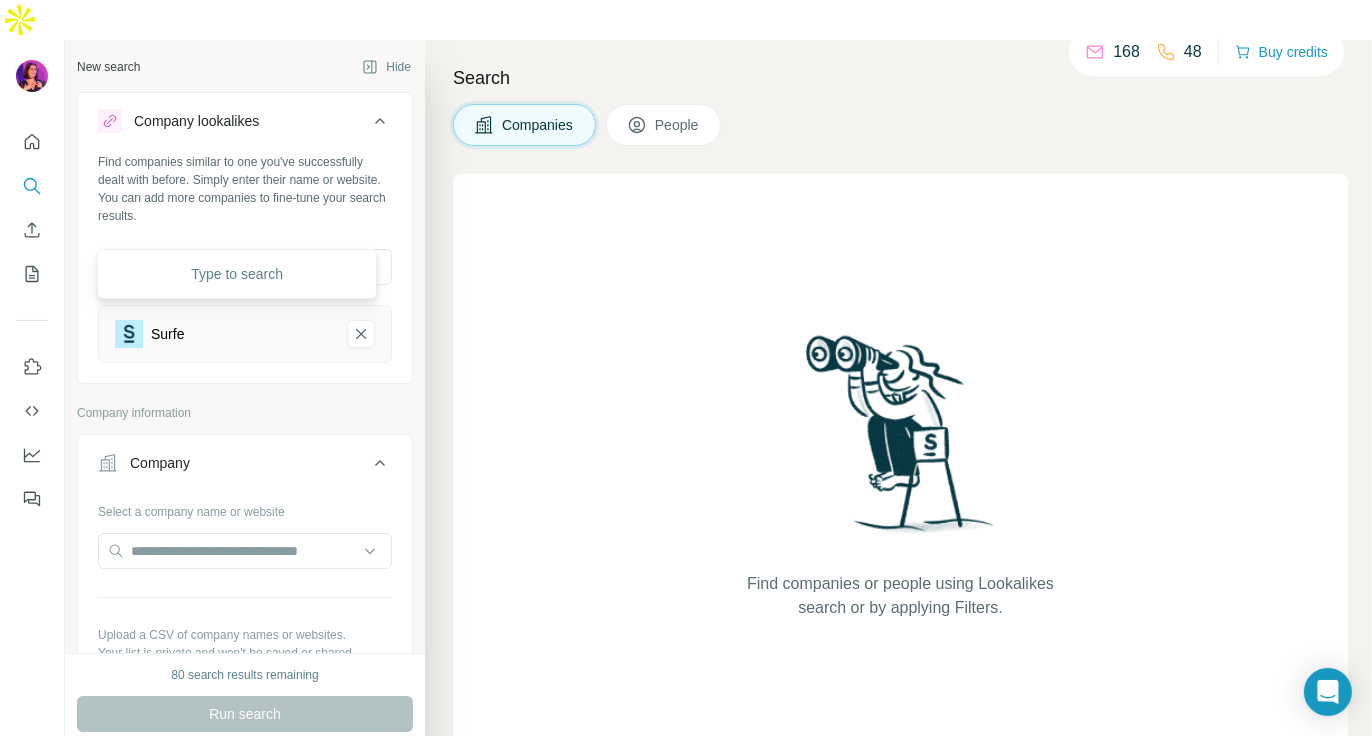 type on "*" 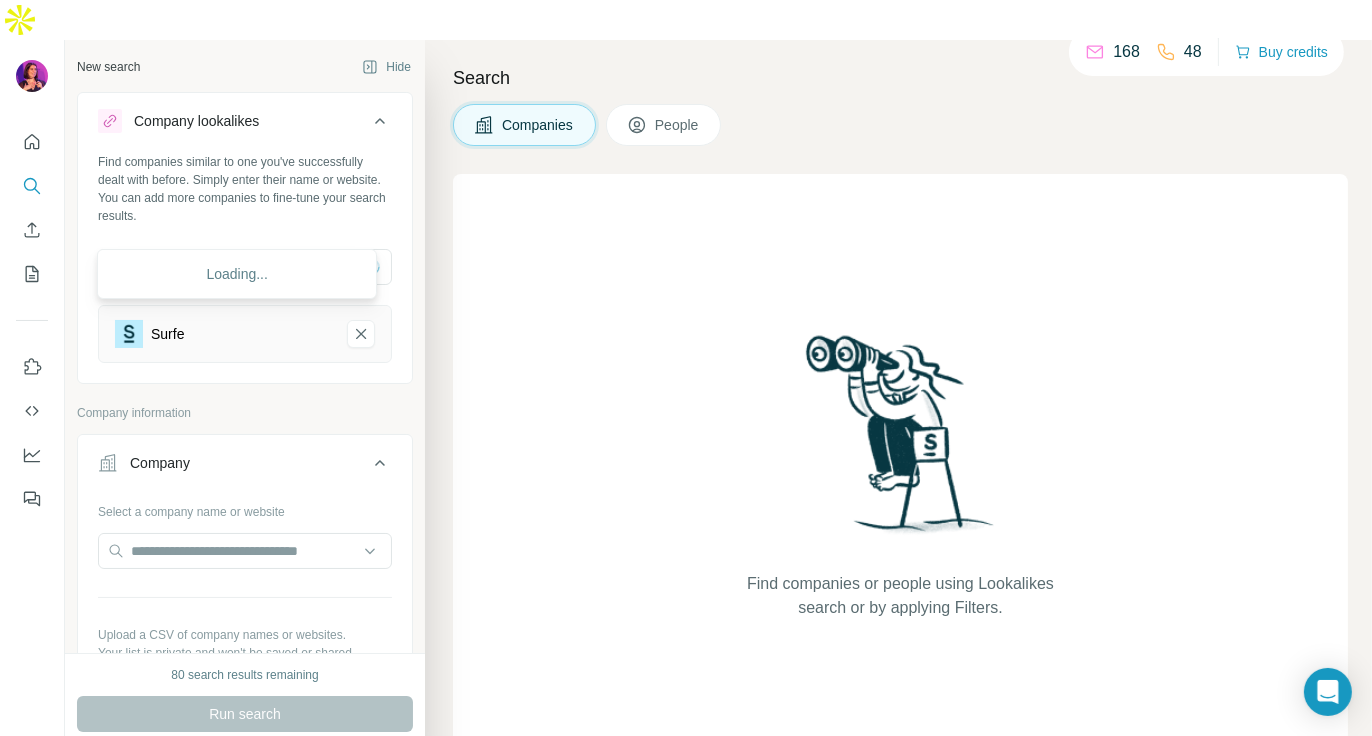 type on "*" 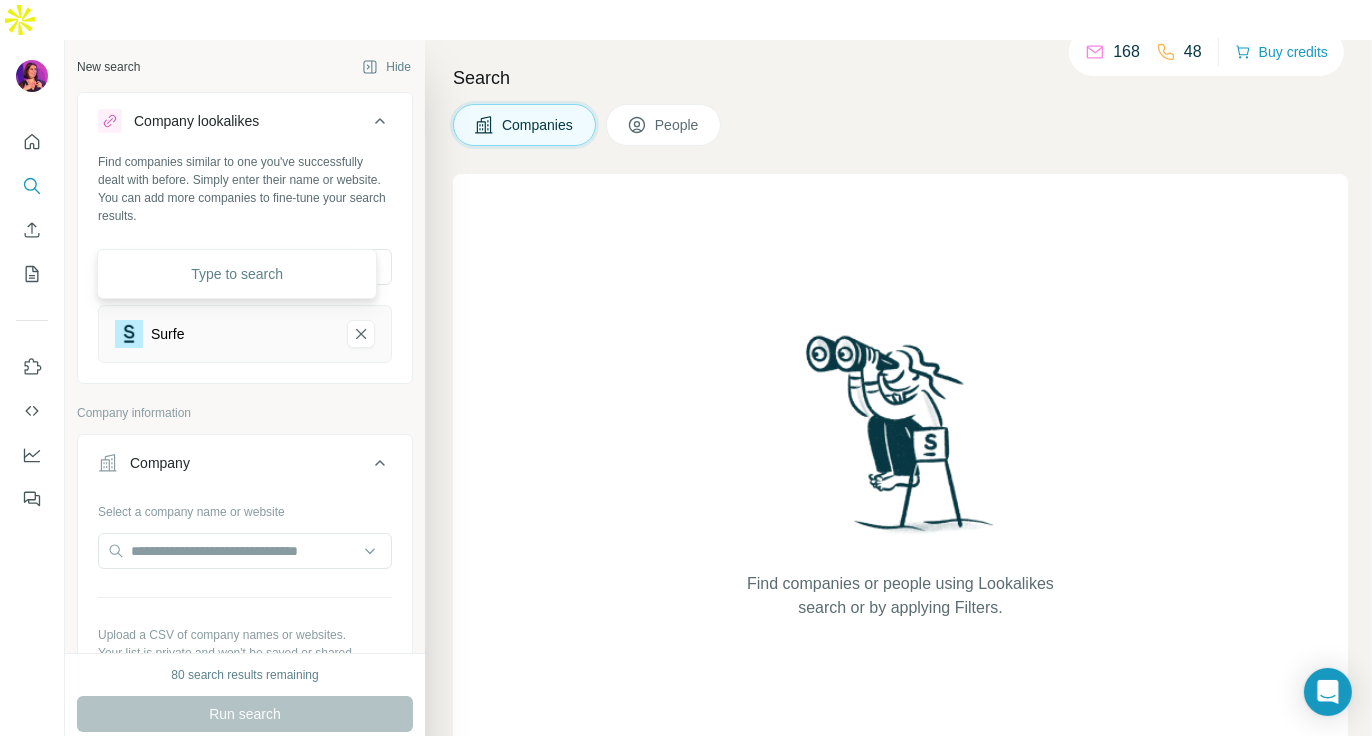 type on "*" 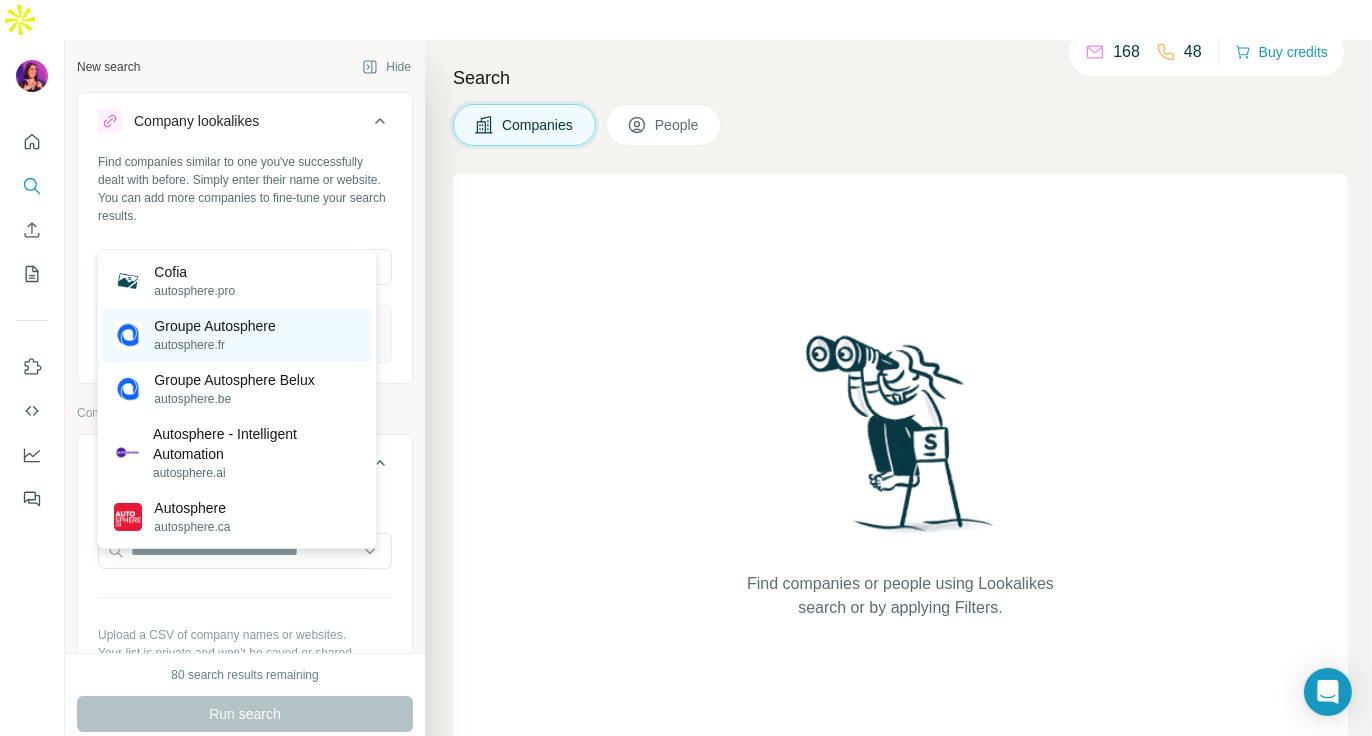 type on "**********" 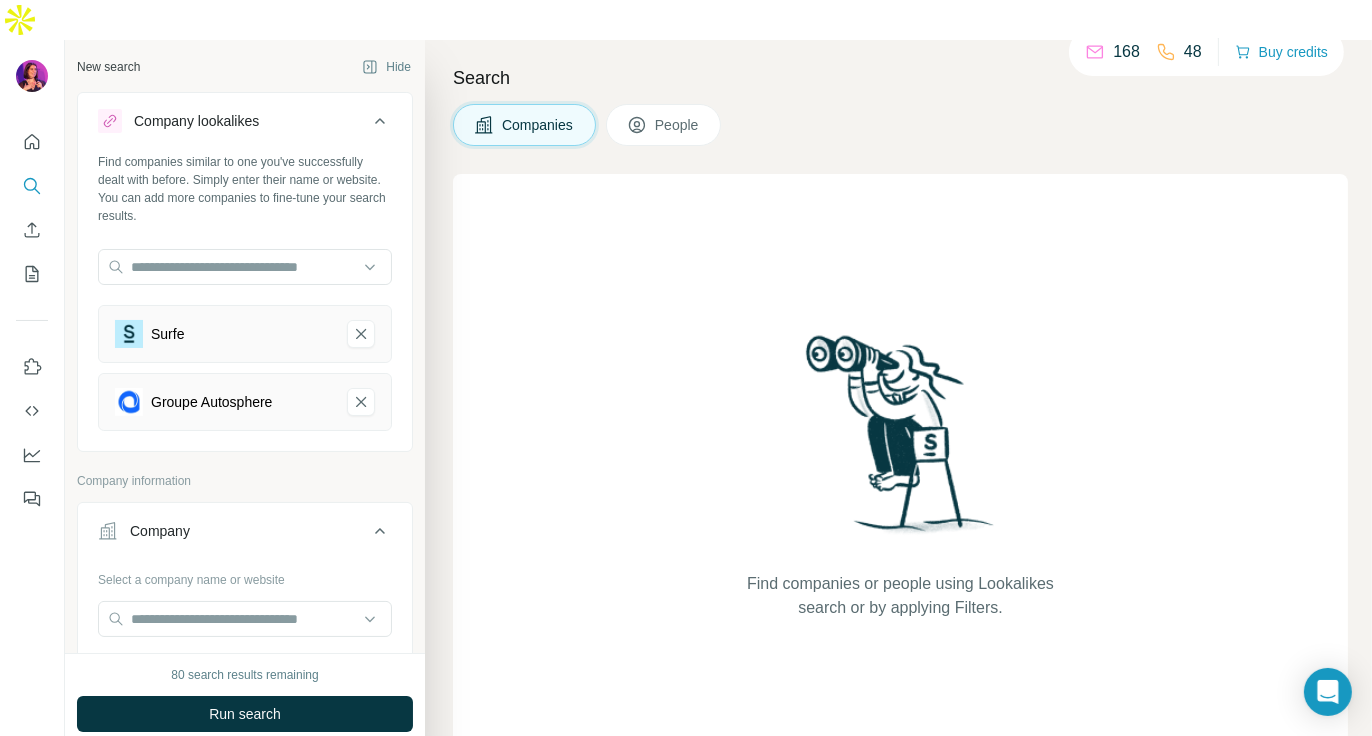 scroll, scrollTop: 82, scrollLeft: 0, axis: vertical 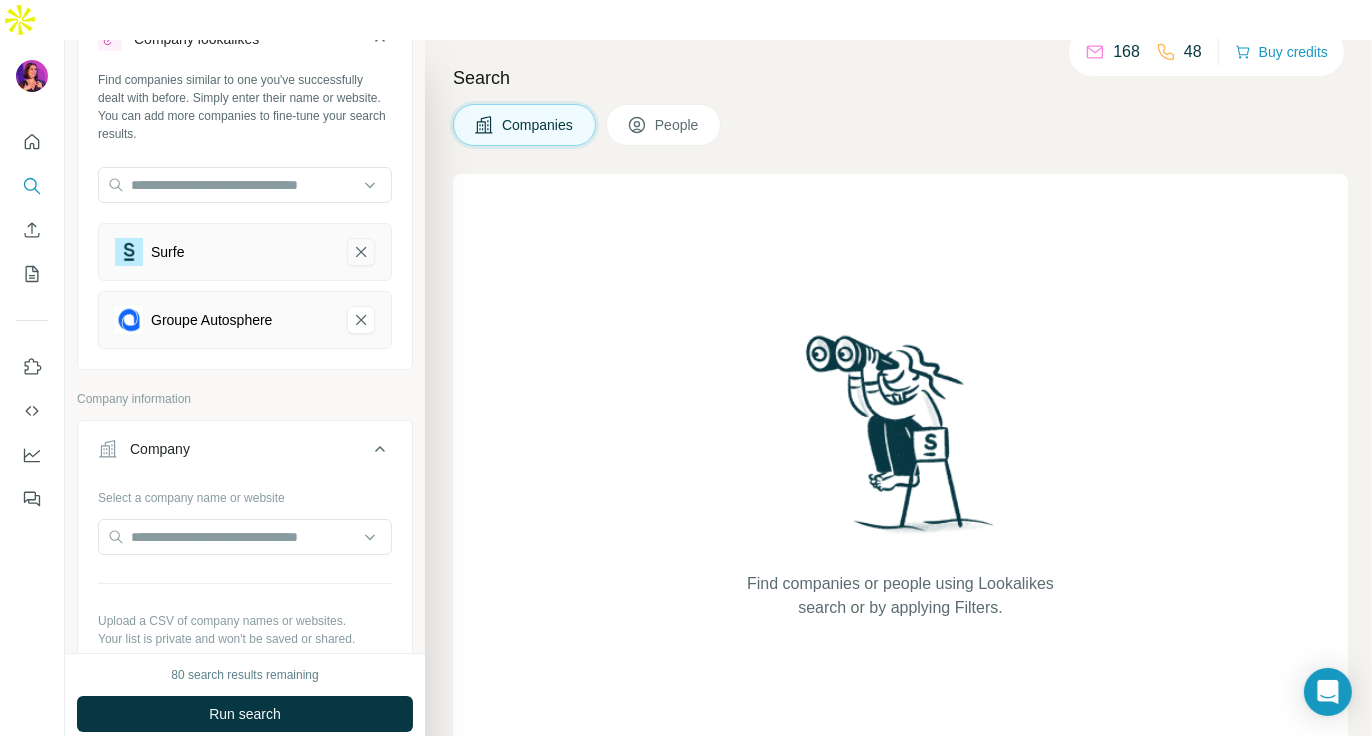 click 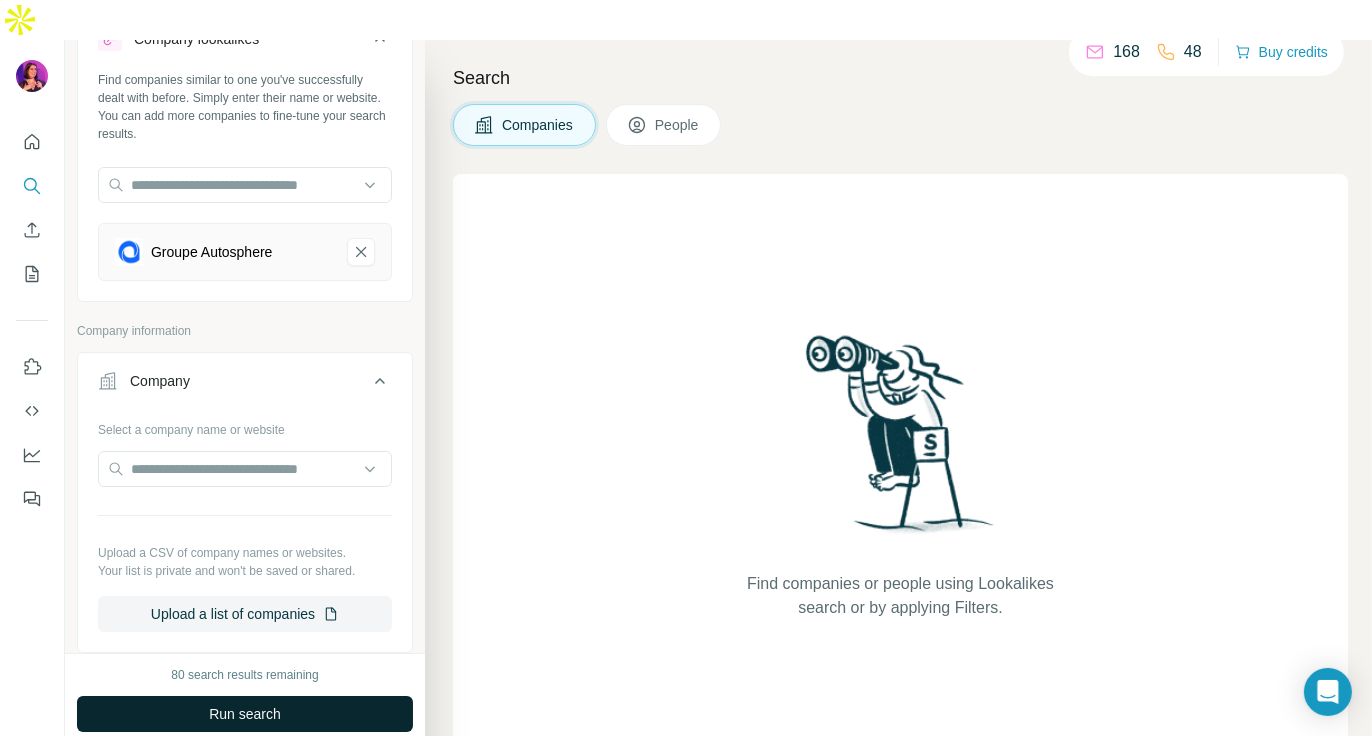 click on "Run search" at bounding box center [245, 714] 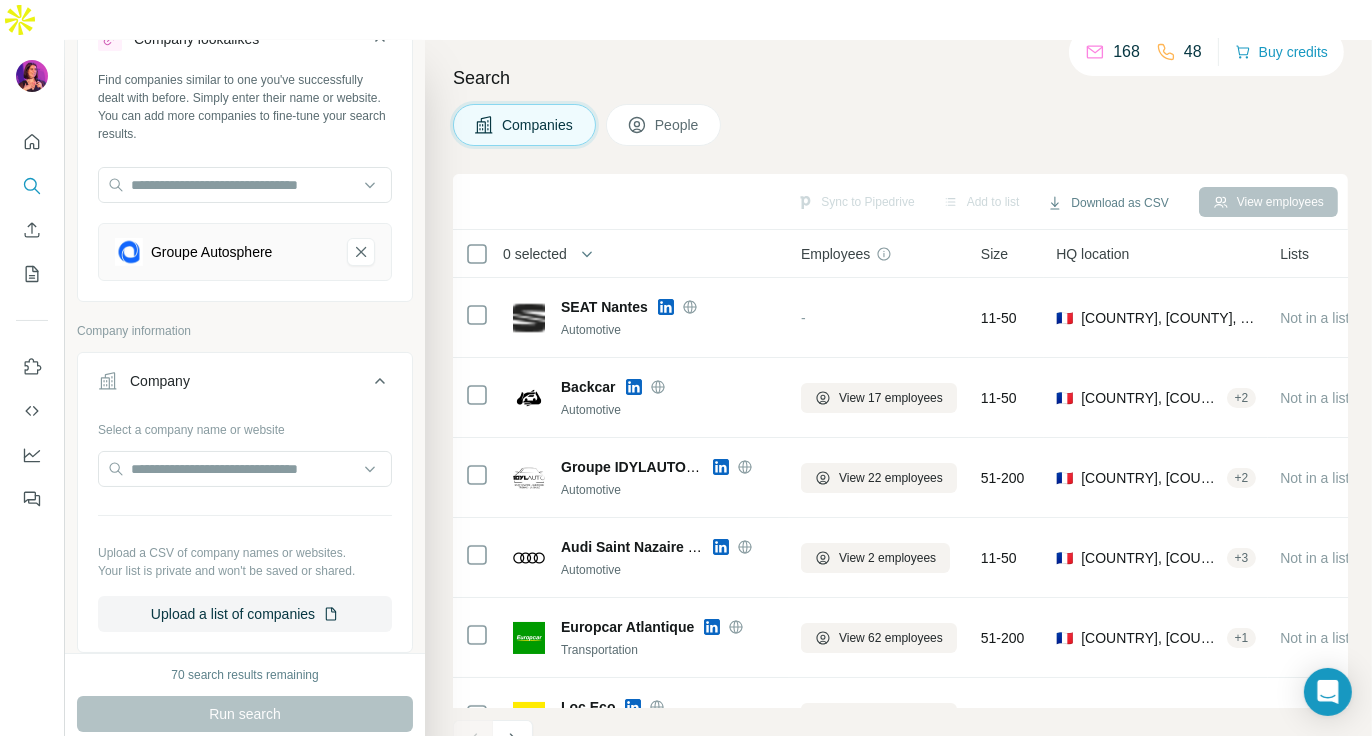 click on "People" at bounding box center (678, 125) 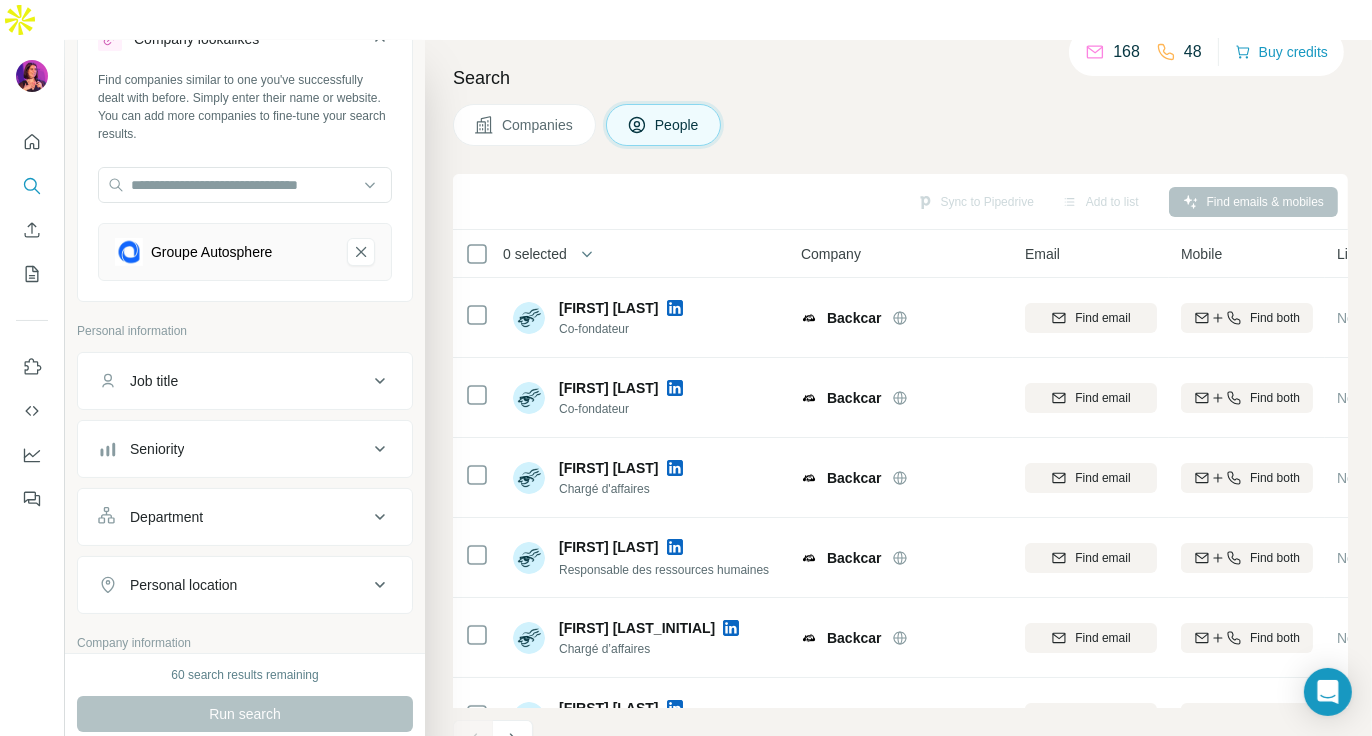 click on "Job title" at bounding box center (245, 381) 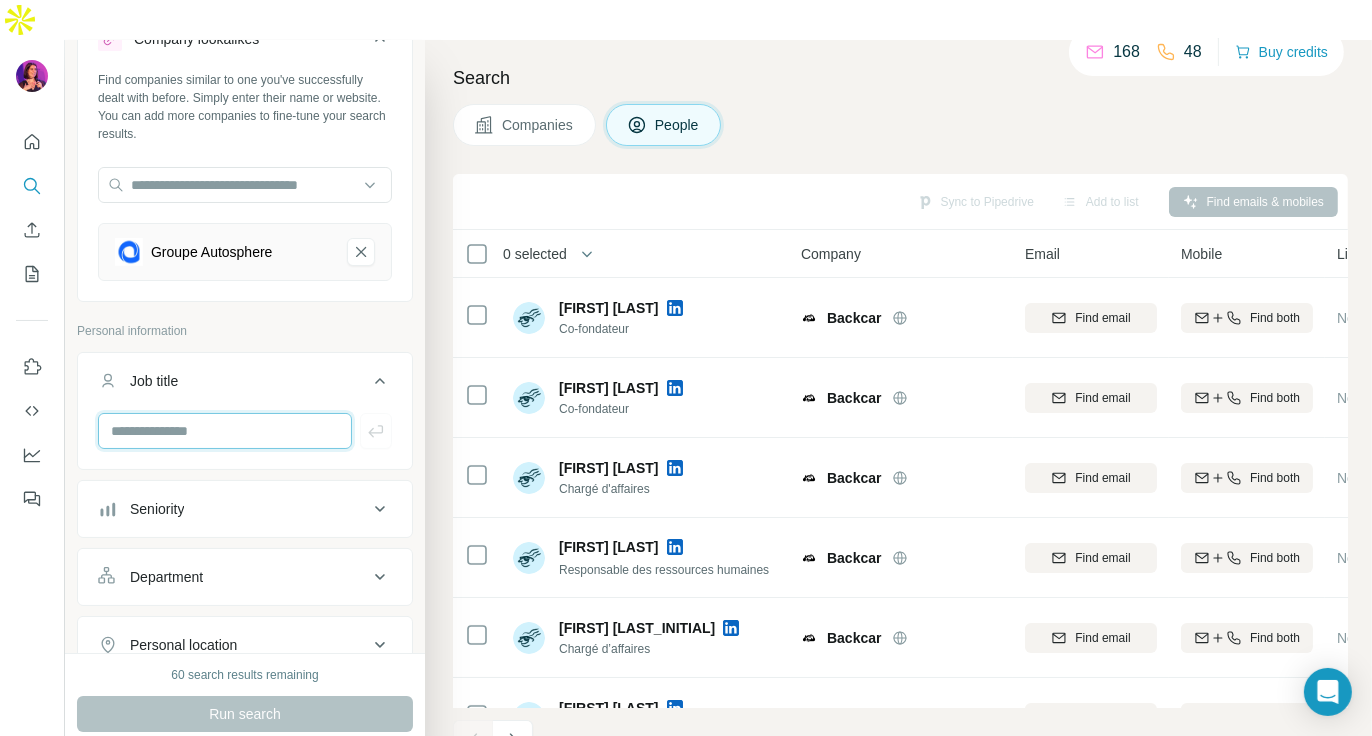 click at bounding box center [225, 431] 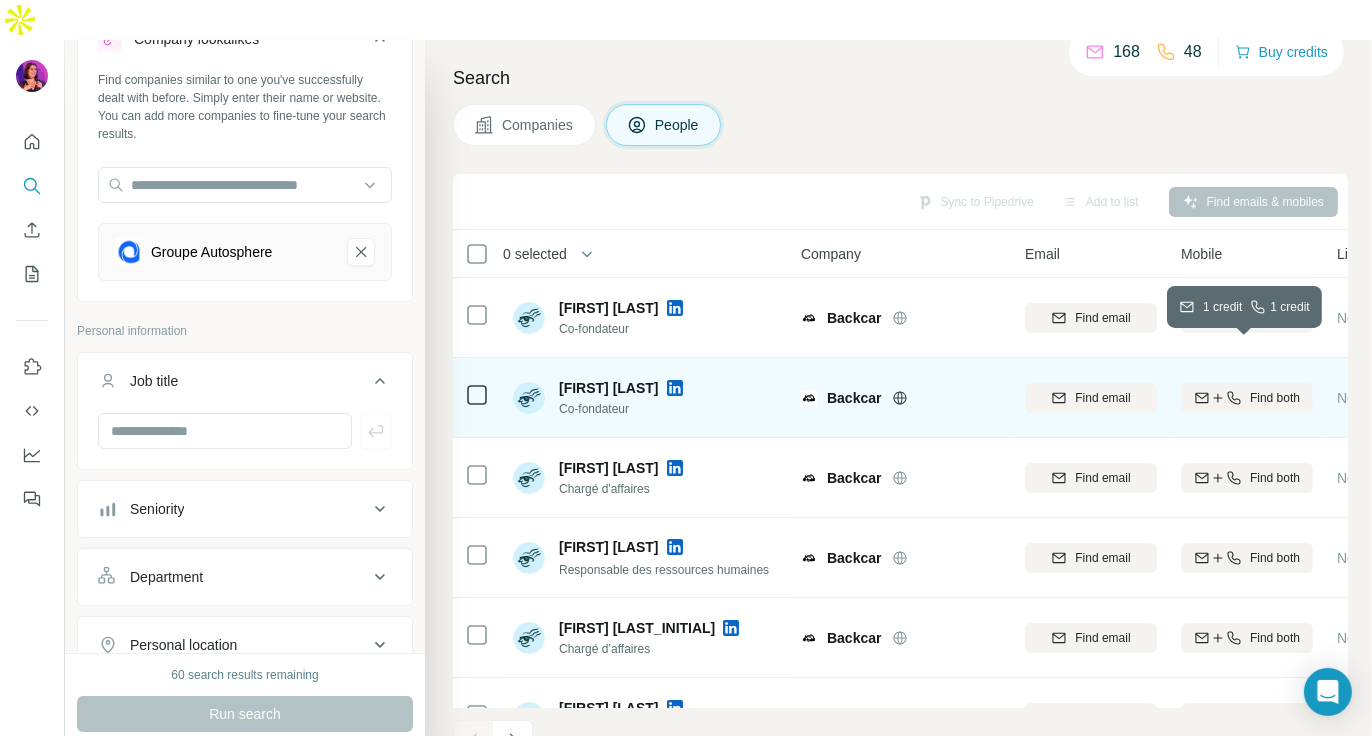 click 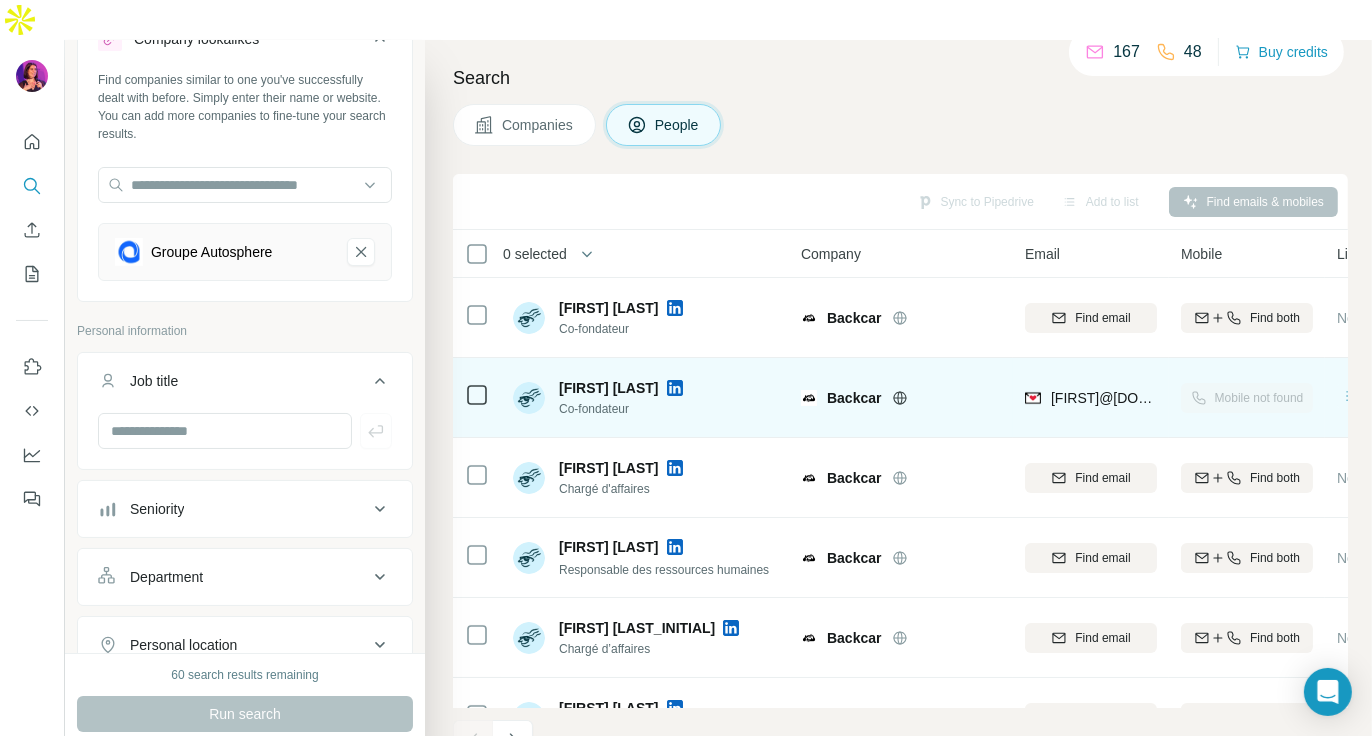 click on "Mobile not found" at bounding box center [1247, 397] 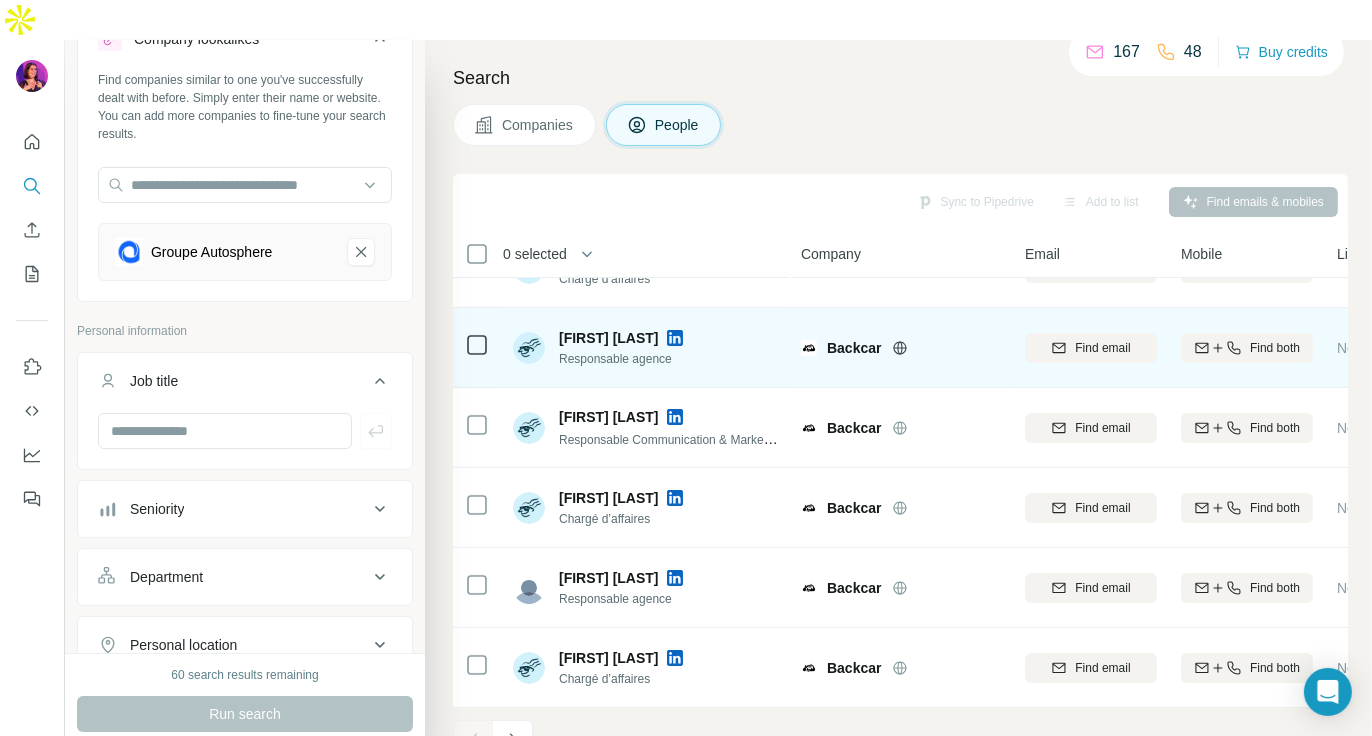 scroll, scrollTop: 0, scrollLeft: 0, axis: both 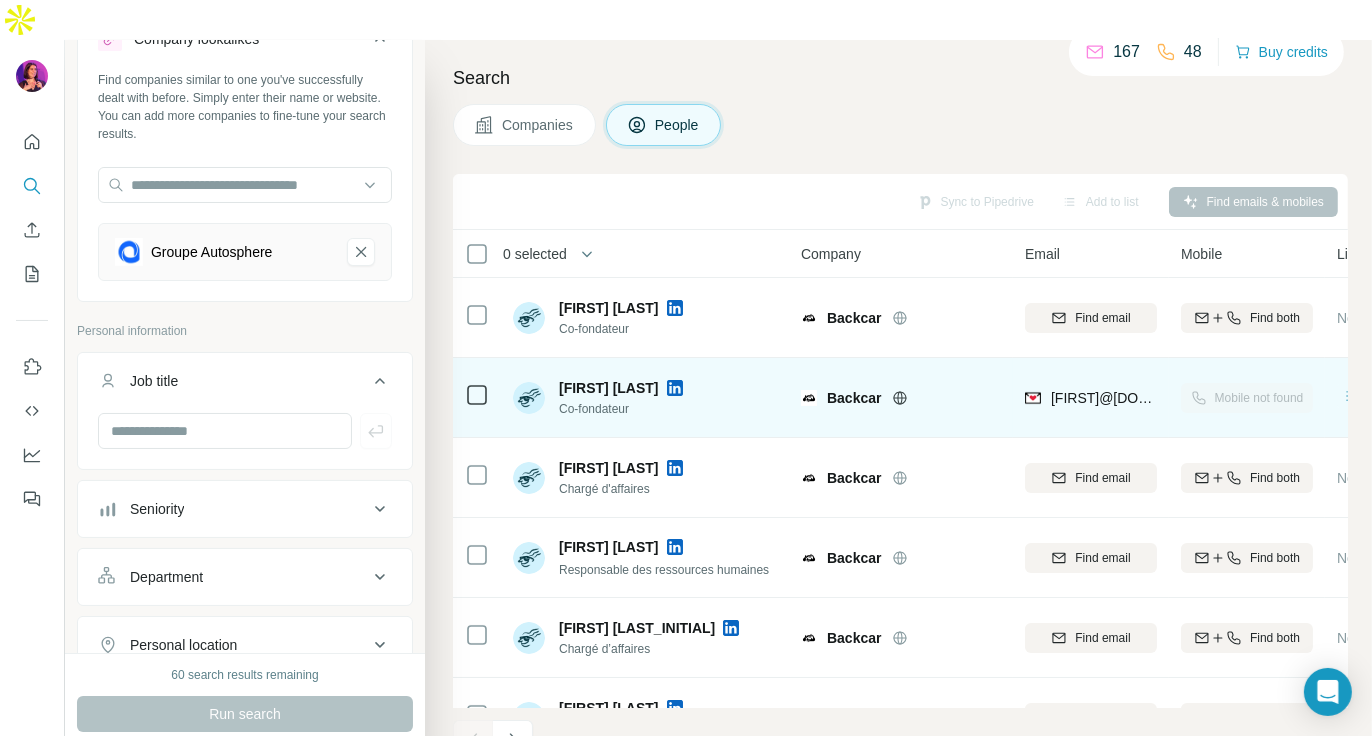 click on "Companies" at bounding box center [524, 125] 